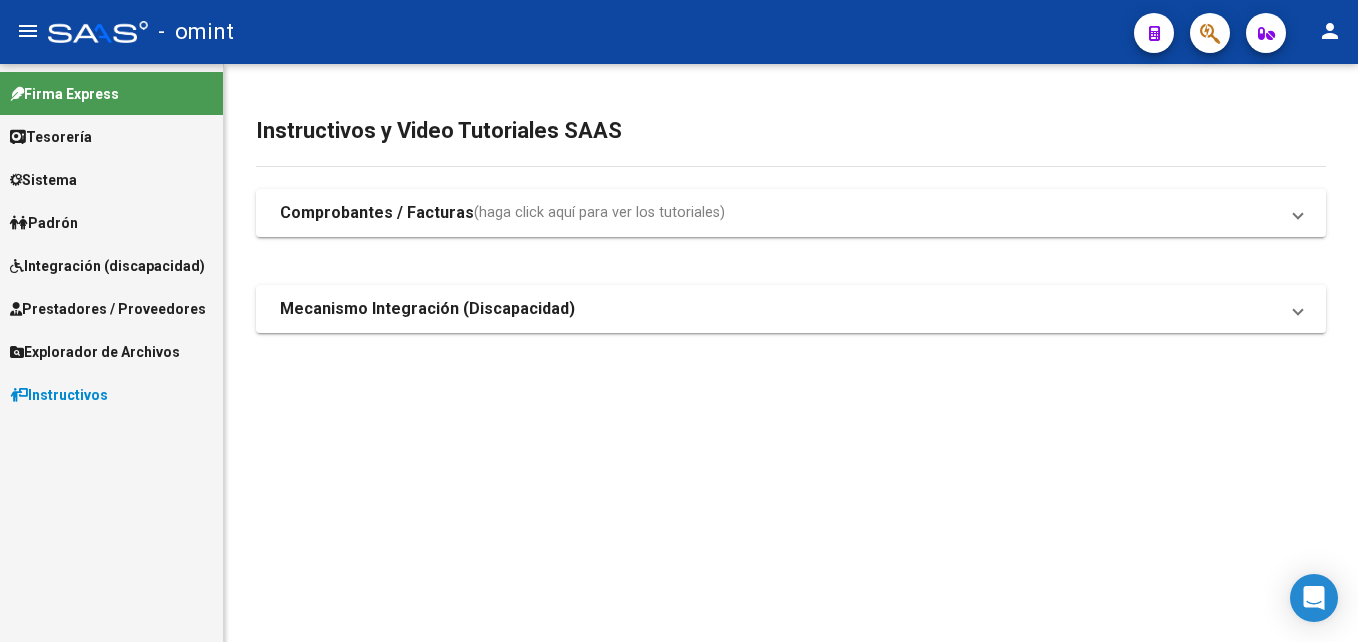 scroll, scrollTop: 0, scrollLeft: 0, axis: both 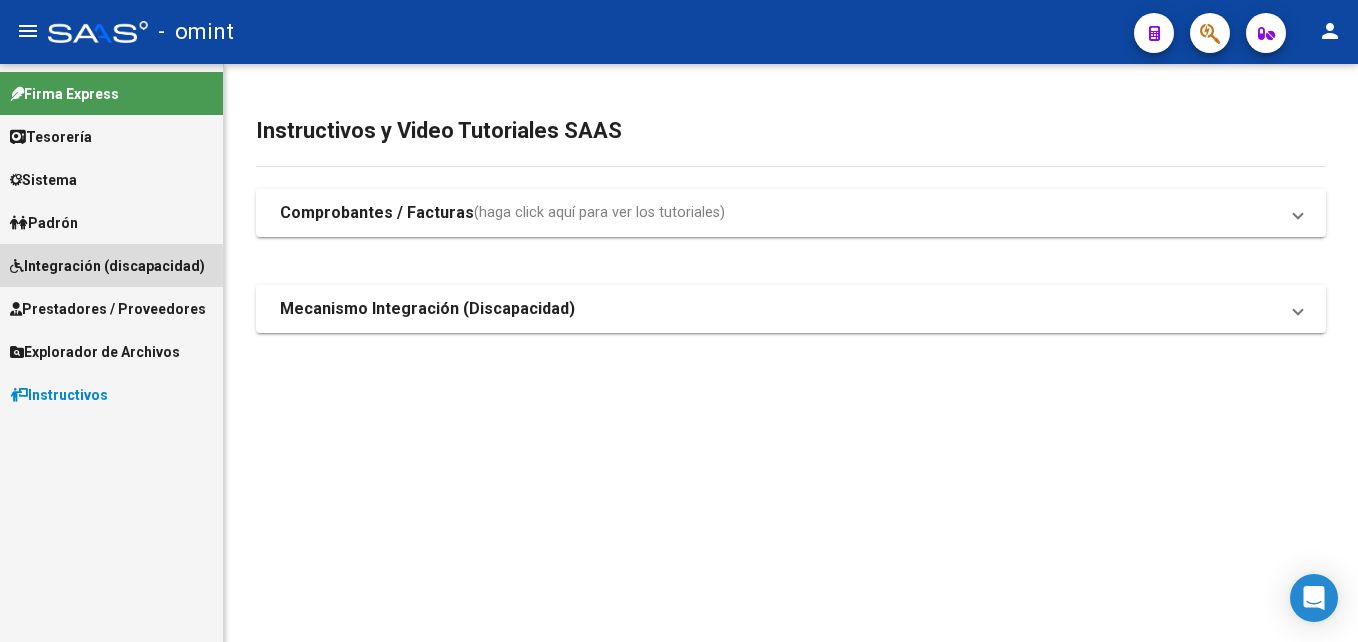 click on "Integración (discapacidad)" at bounding box center (107, 266) 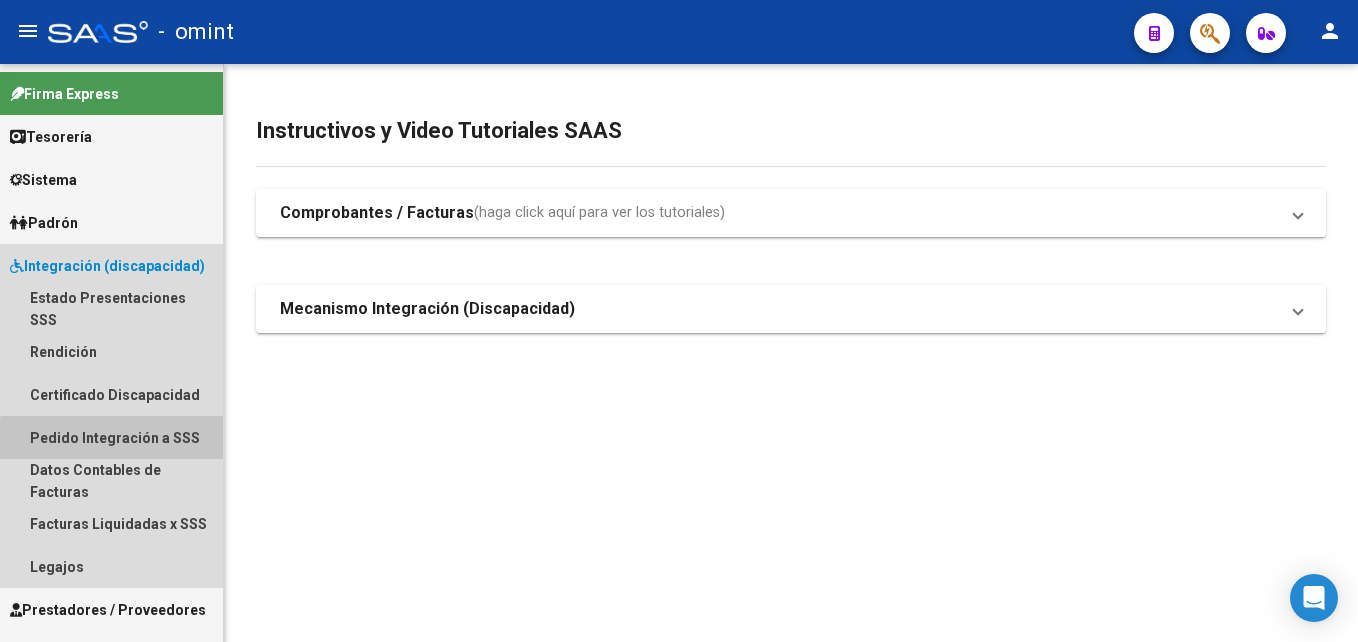click on "Pedido Integración a SSS" at bounding box center (111, 437) 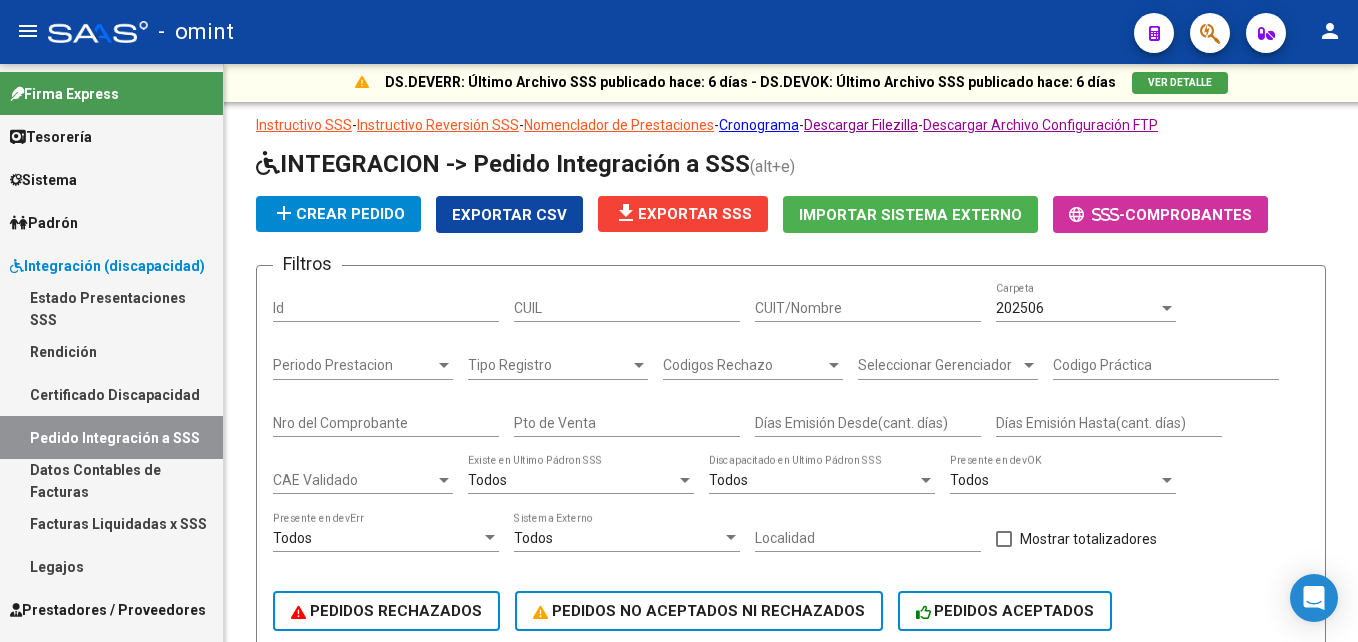 scroll, scrollTop: 778, scrollLeft: 0, axis: vertical 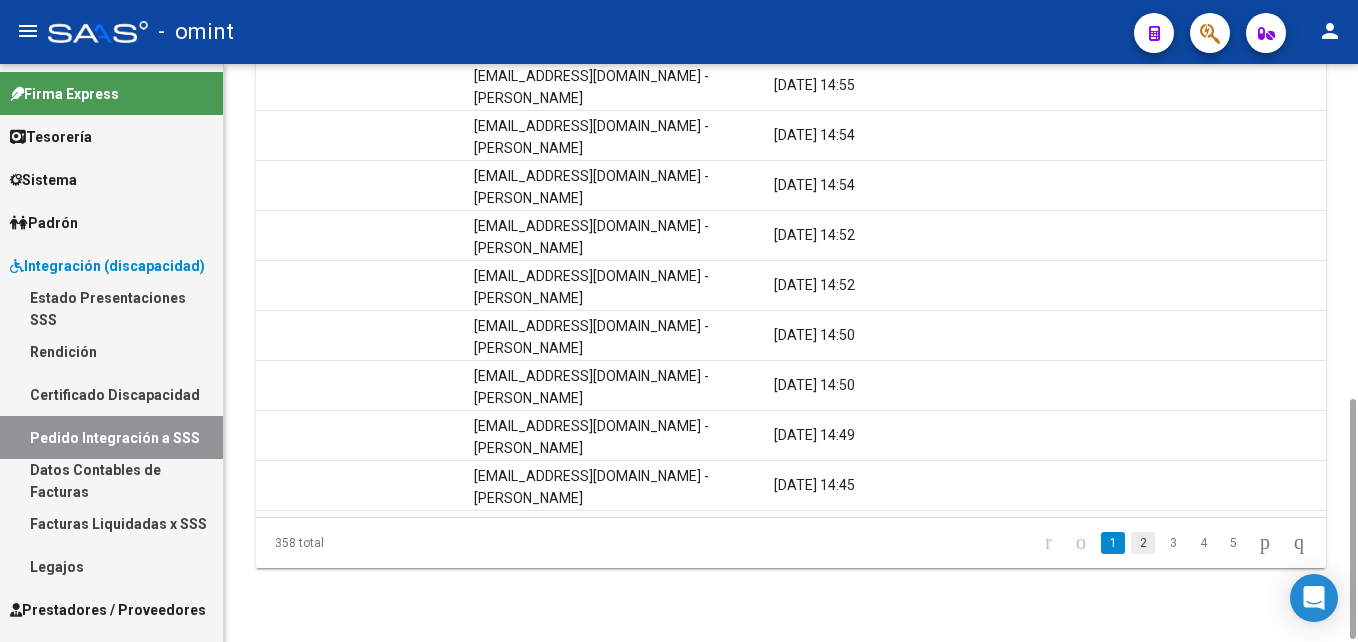 click on "2" 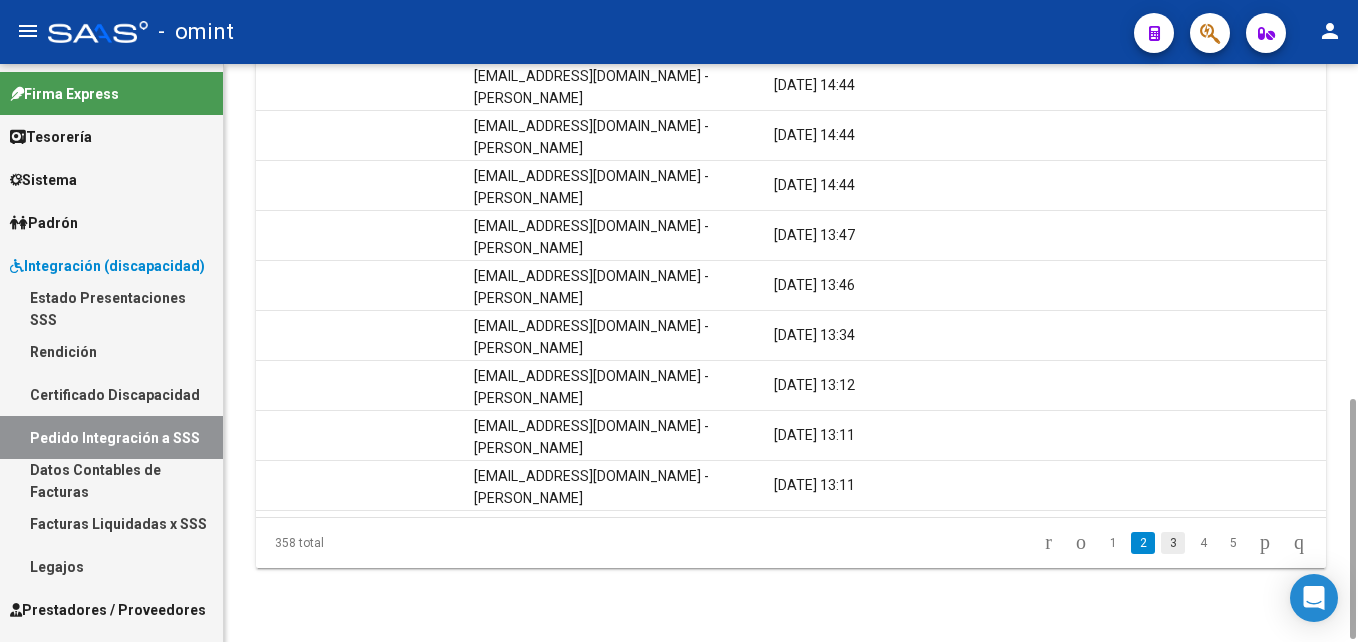 click on "3" 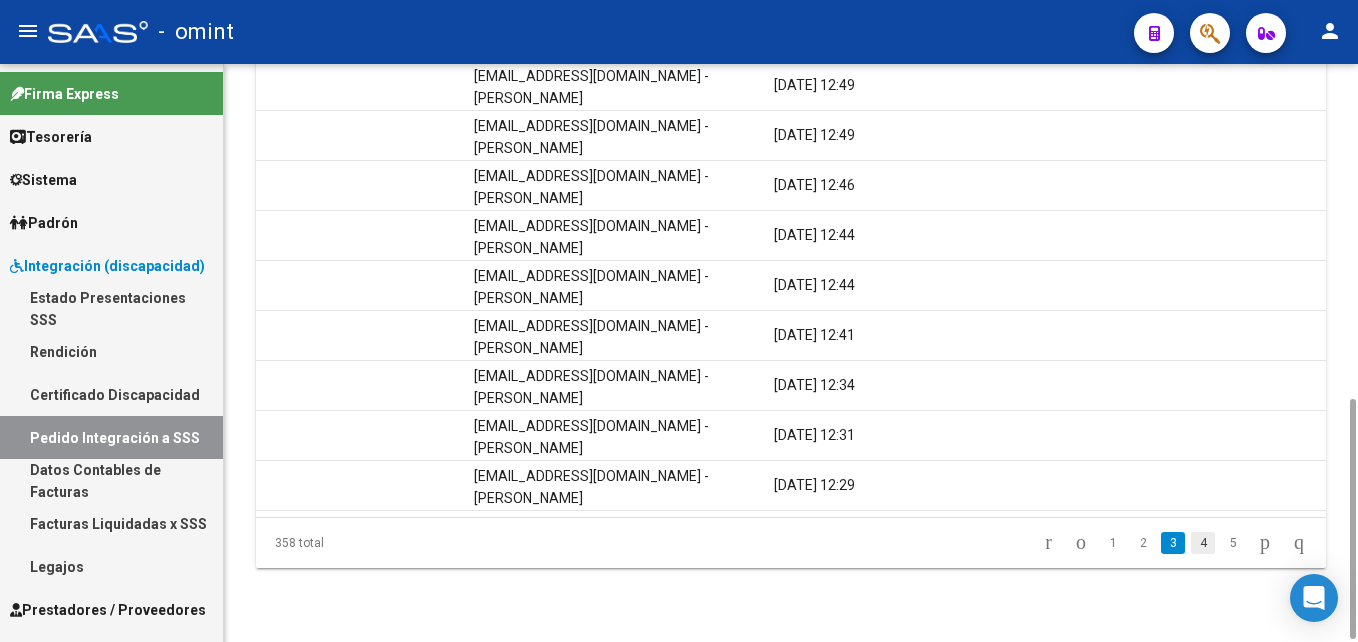 click on "4" 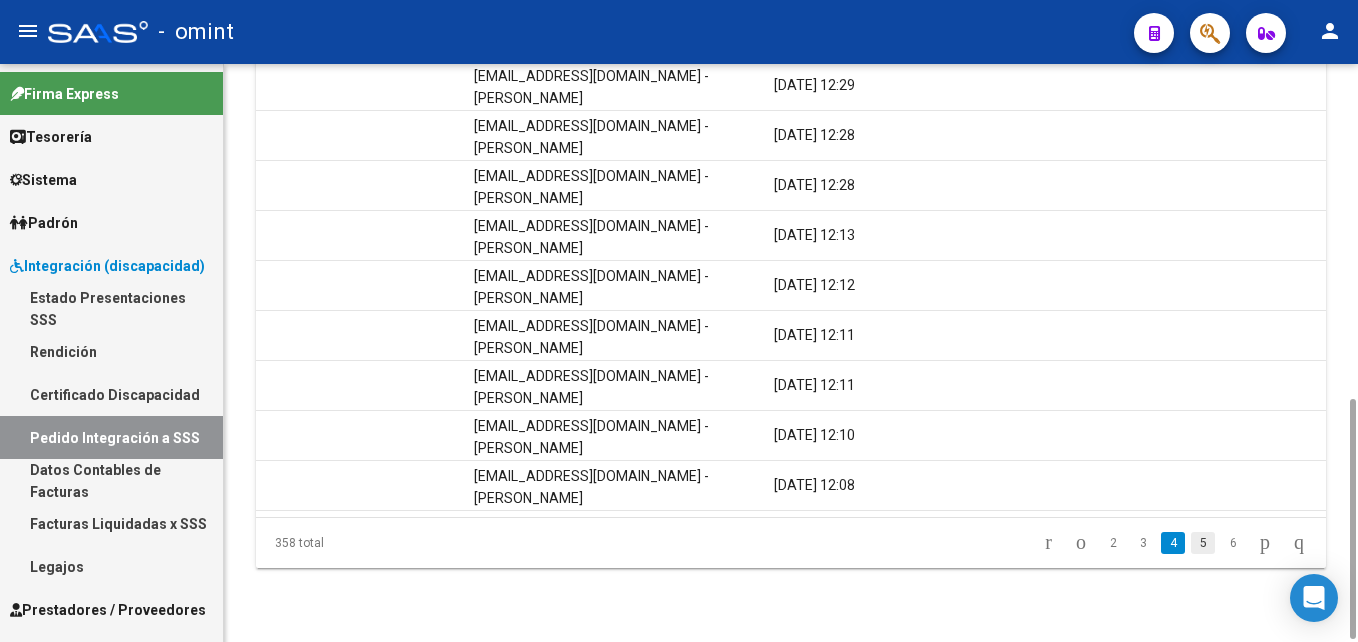 click on "5" 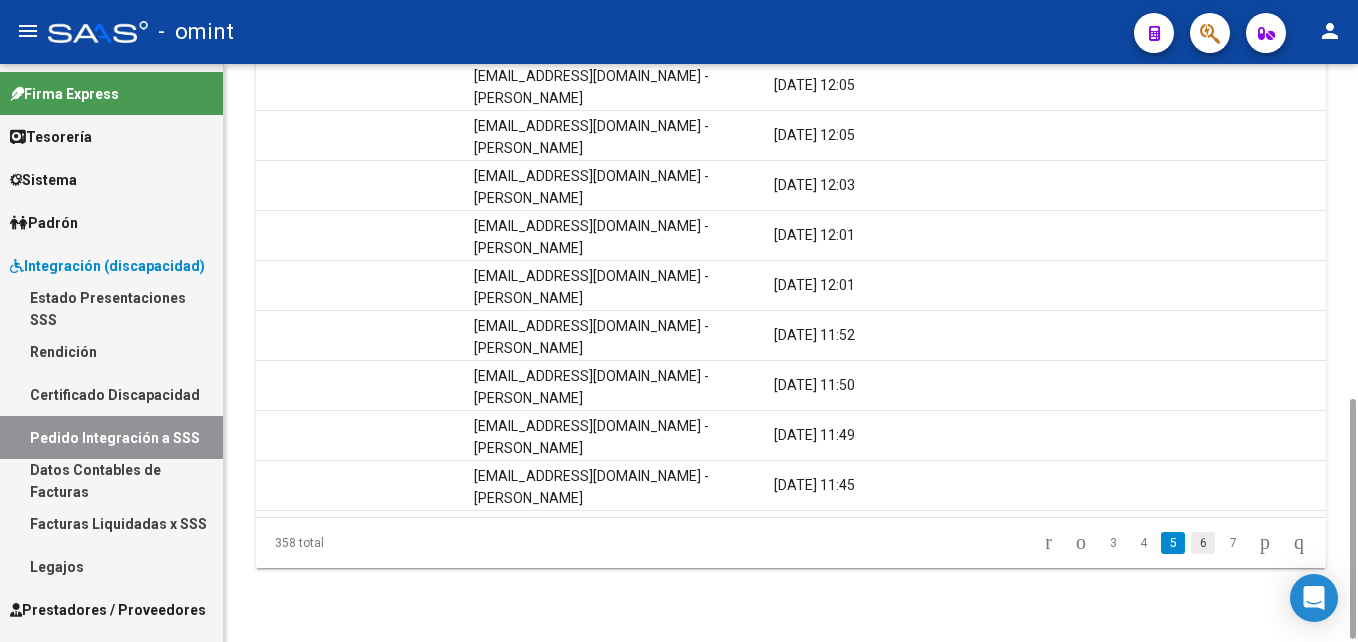 click on "6" 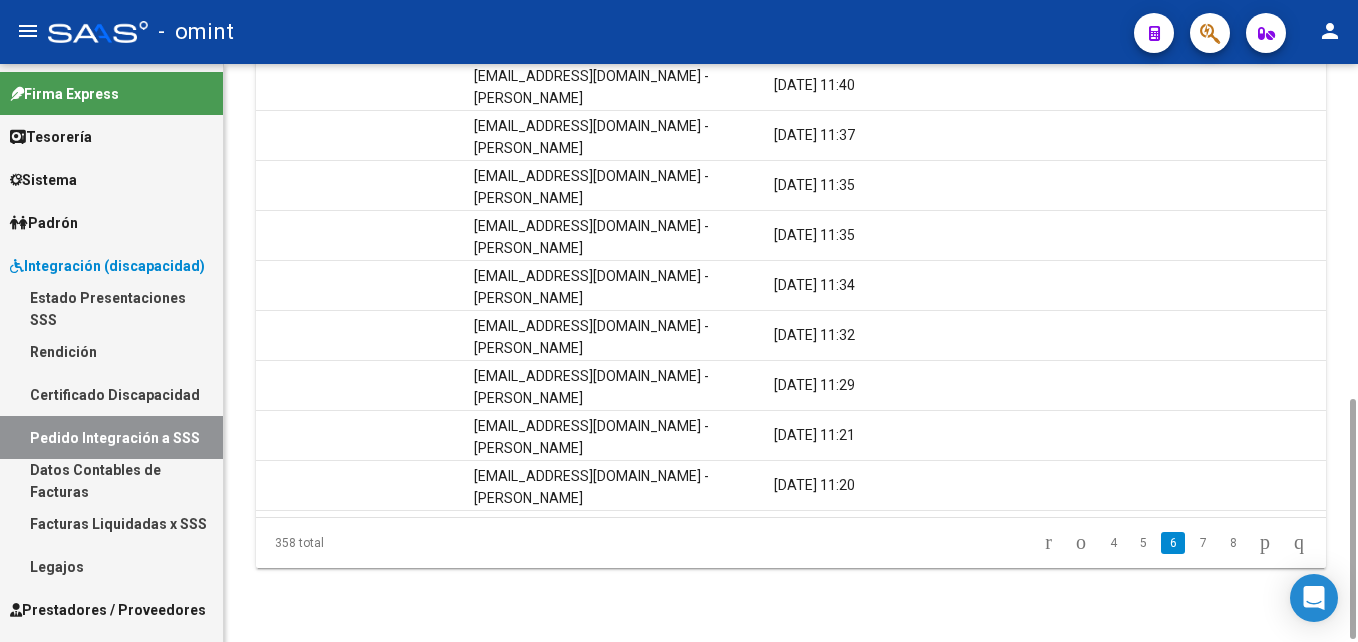 click on "7" 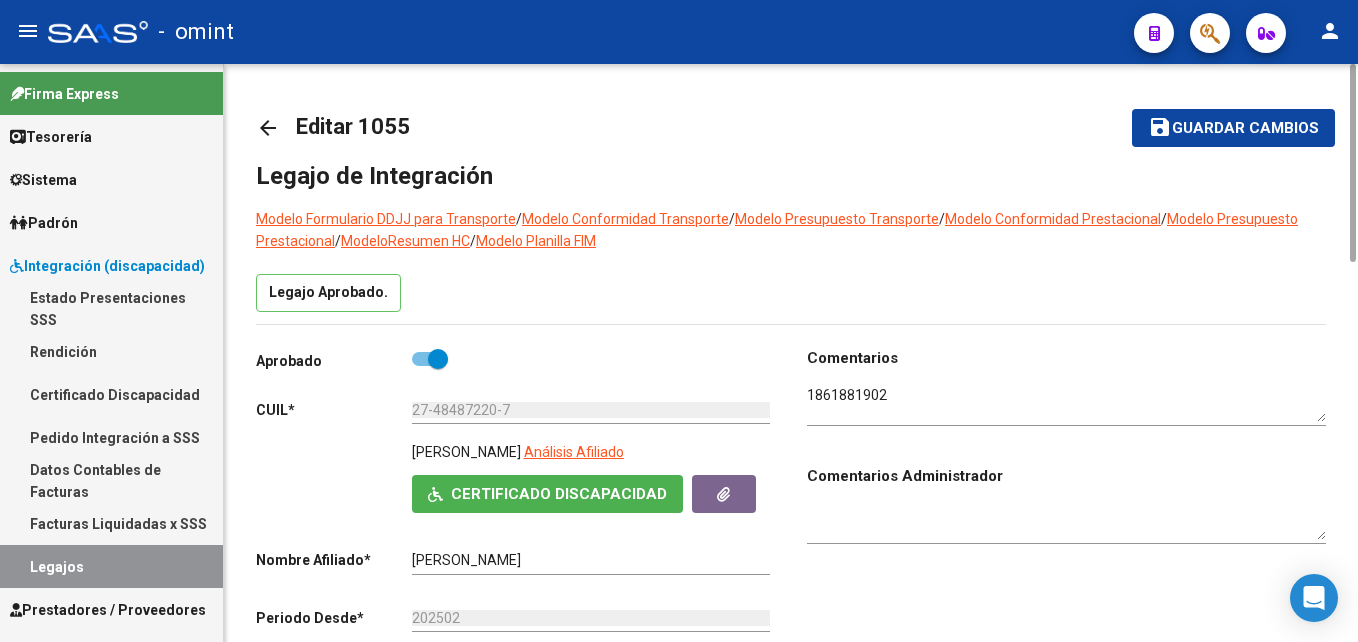 scroll, scrollTop: 0, scrollLeft: 0, axis: both 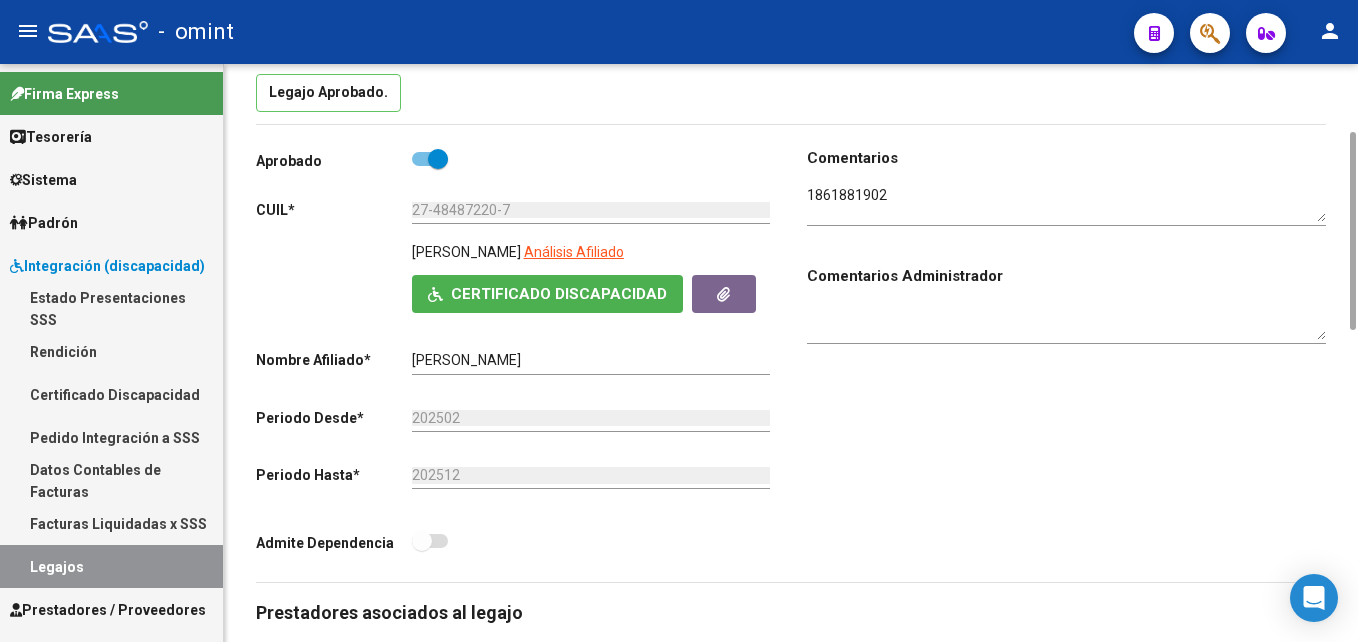 click at bounding box center [1066, 204] 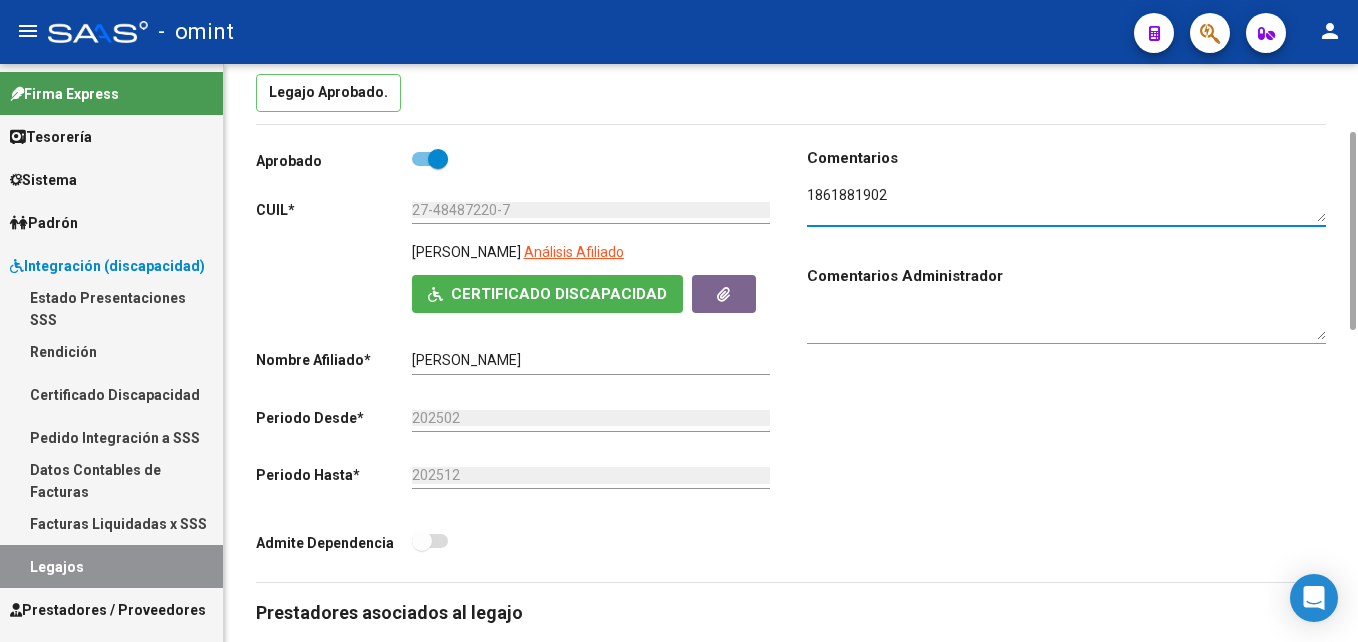 click at bounding box center (1066, 204) 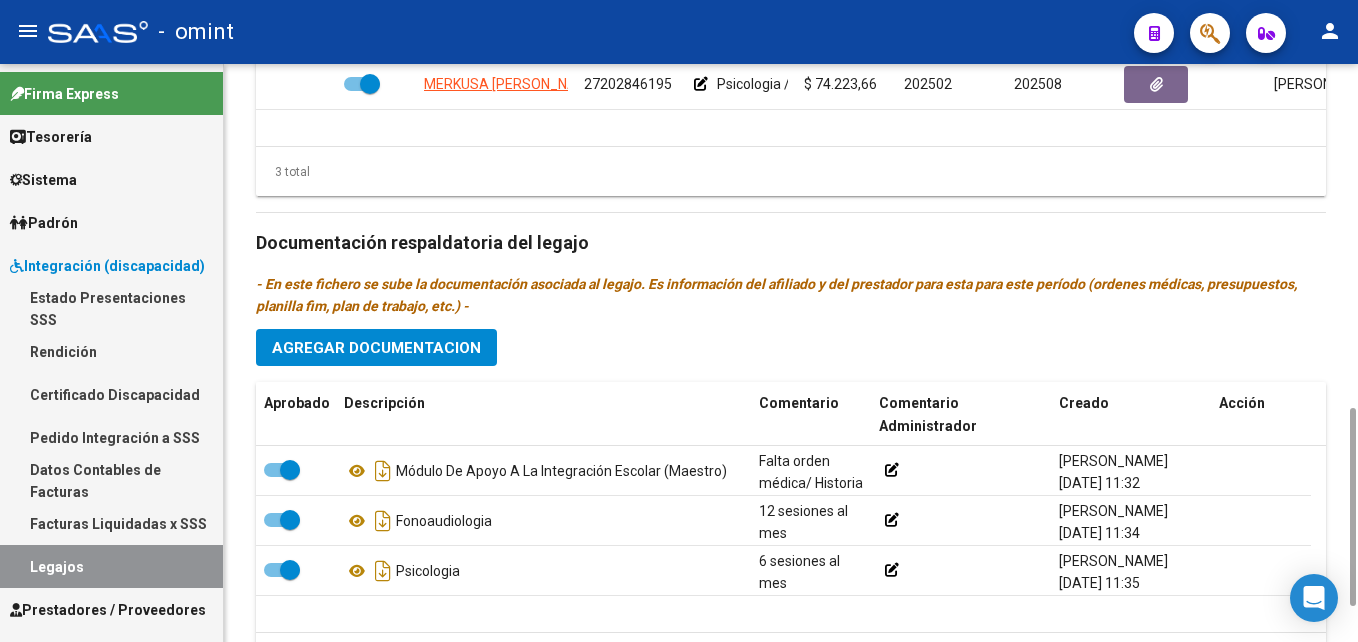 scroll, scrollTop: 600, scrollLeft: 0, axis: vertical 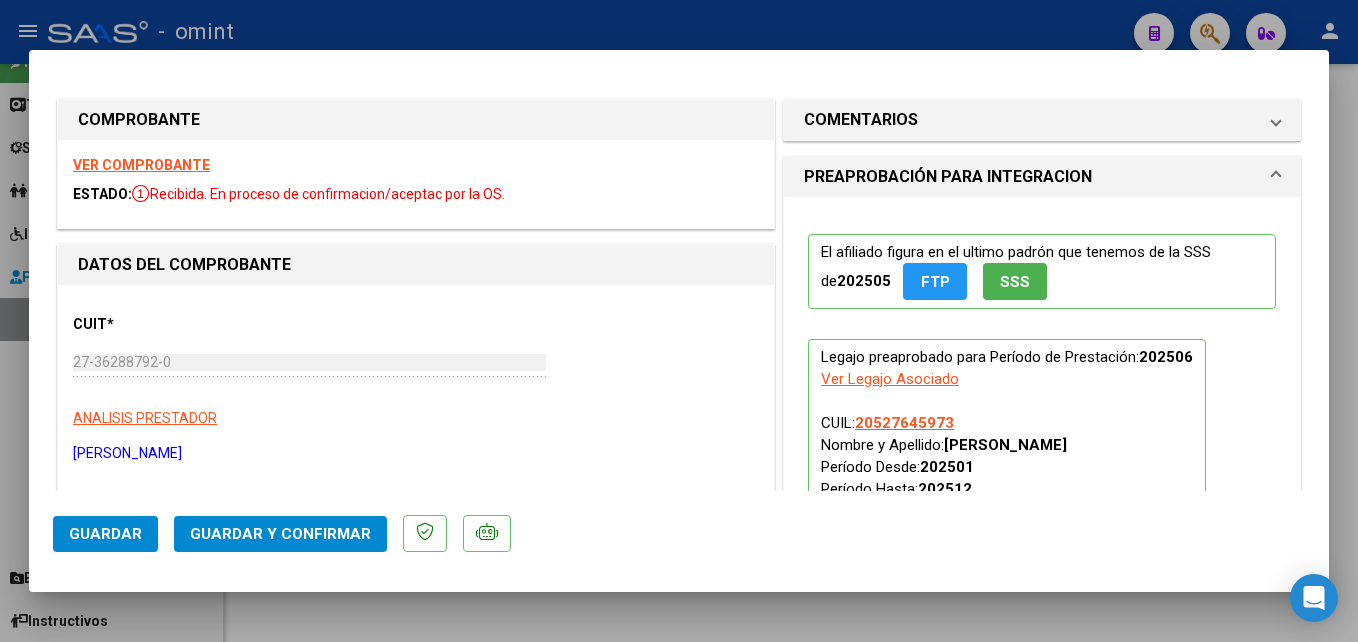 click at bounding box center [679, 321] 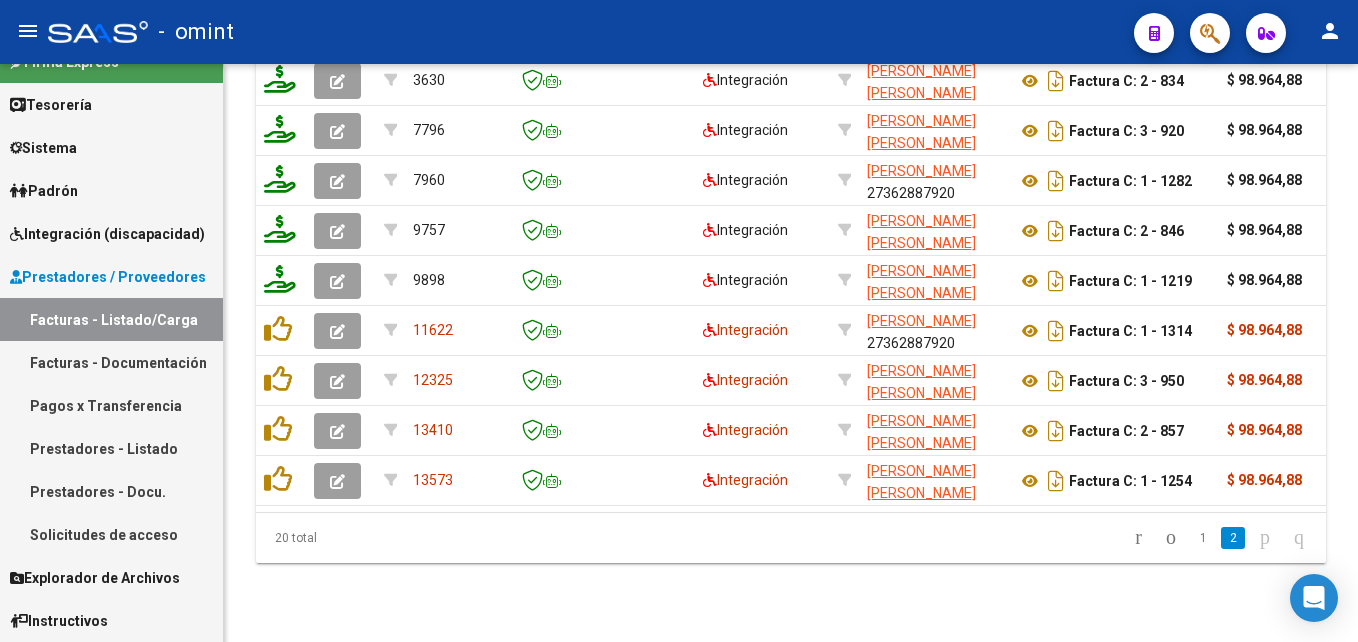 click on "Integración (discapacidad)" at bounding box center [107, 234] 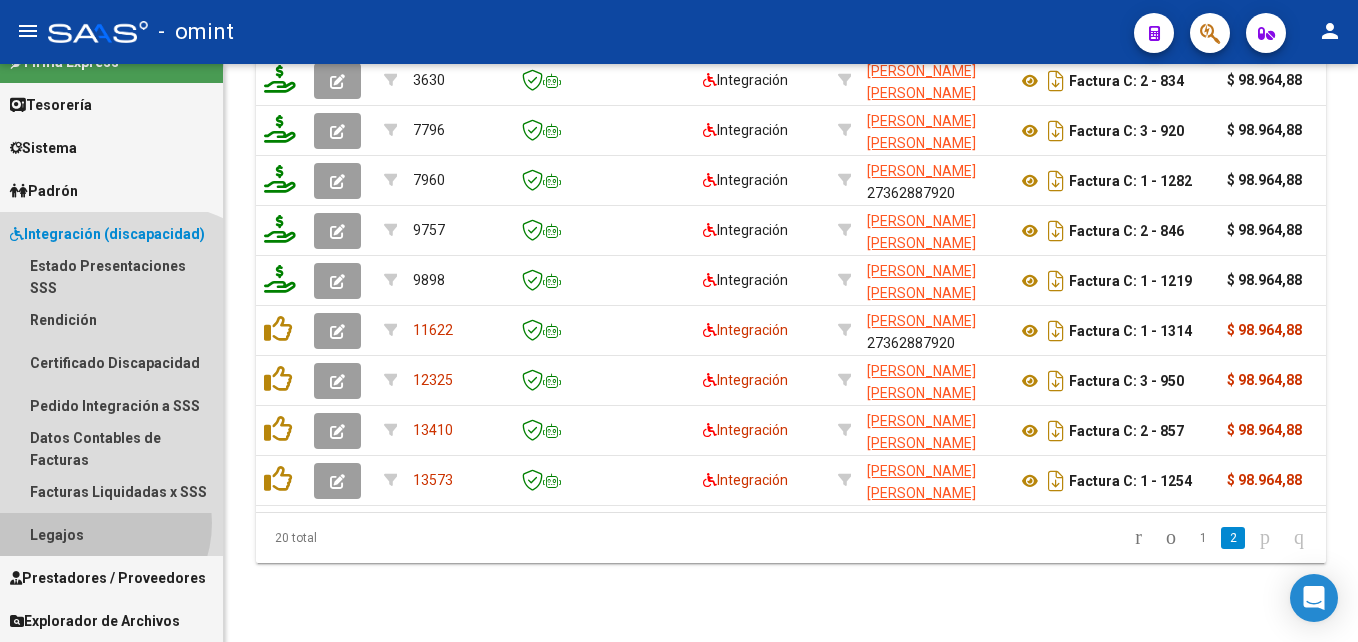 click on "Legajos" at bounding box center (111, 534) 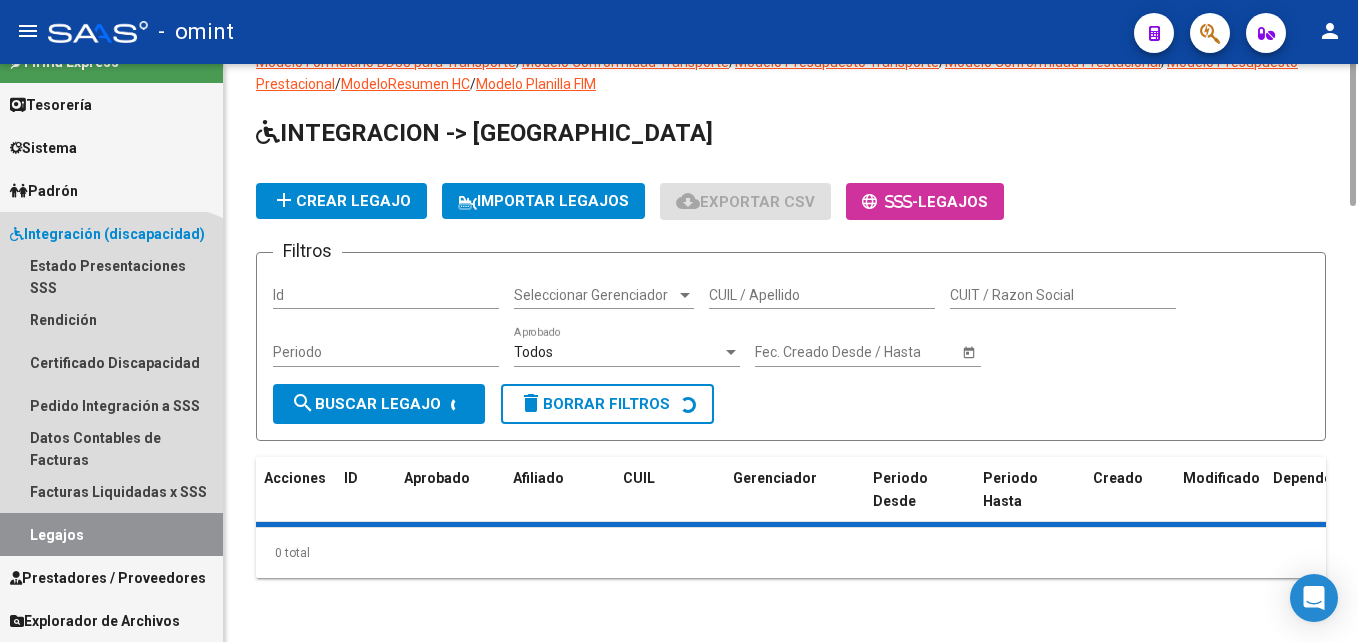 scroll, scrollTop: 0, scrollLeft: 0, axis: both 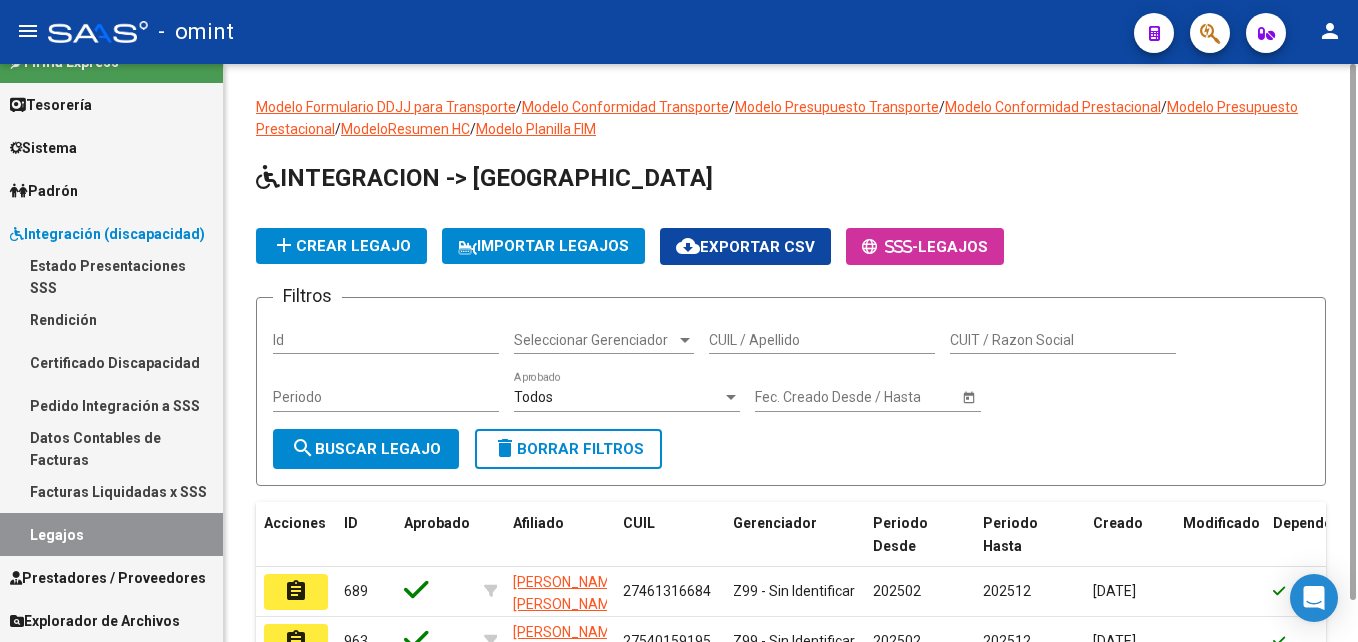 click on "CUIL / Apellido" 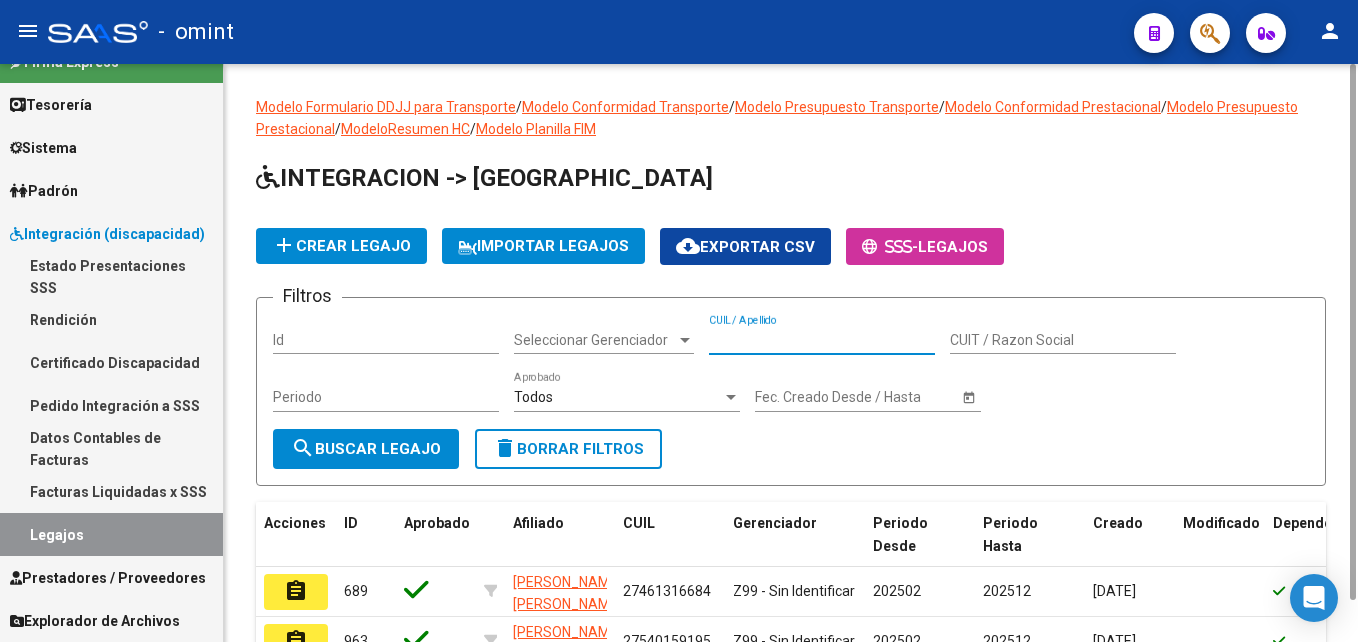 type on "z" 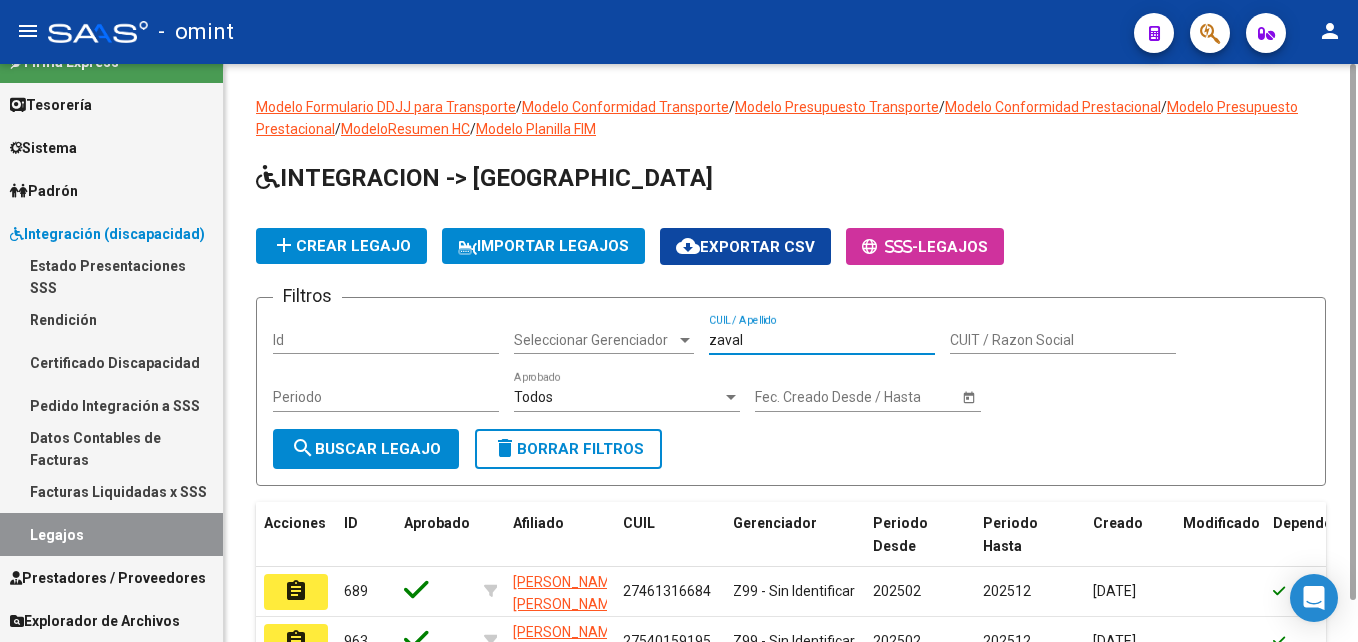 type on "zavala" 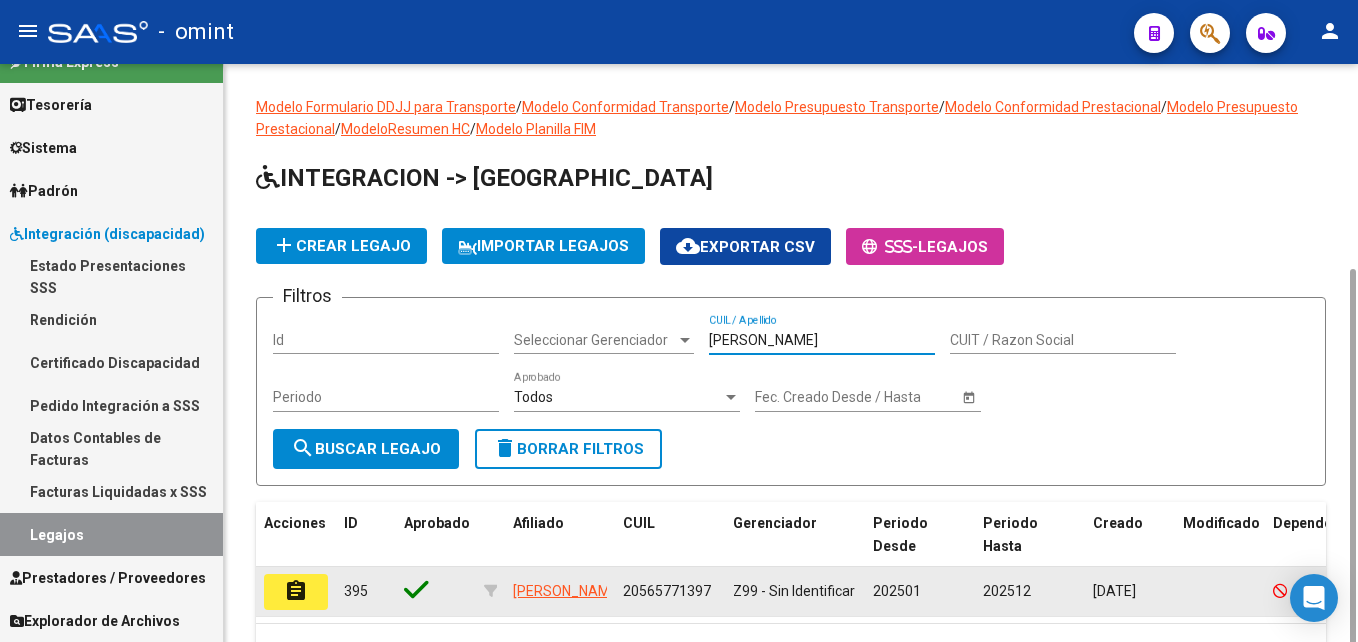 scroll, scrollTop: 111, scrollLeft: 0, axis: vertical 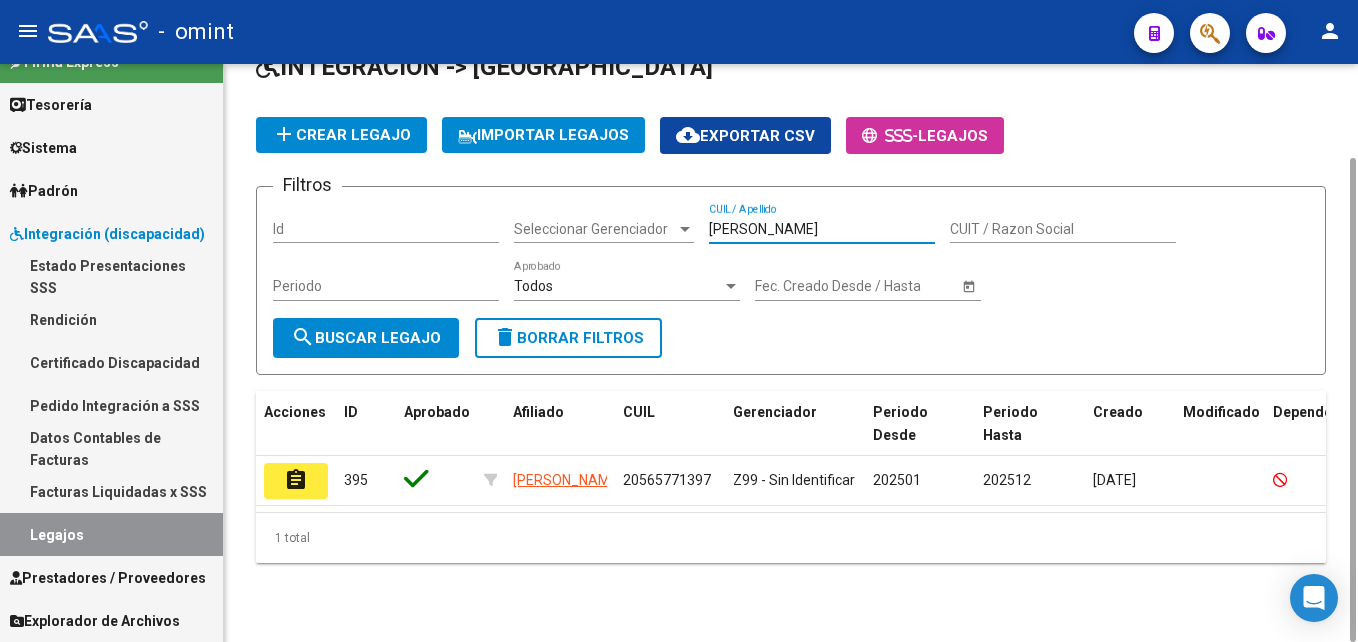 click on "assignment" 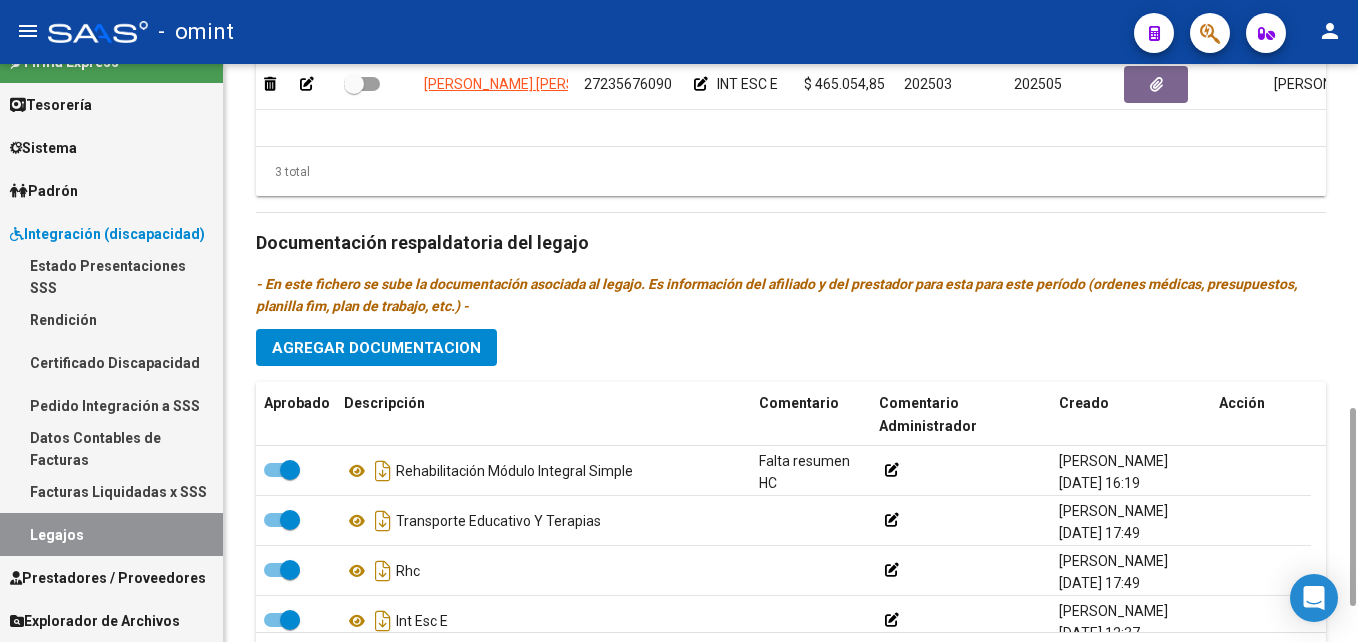 scroll, scrollTop: 800, scrollLeft: 0, axis: vertical 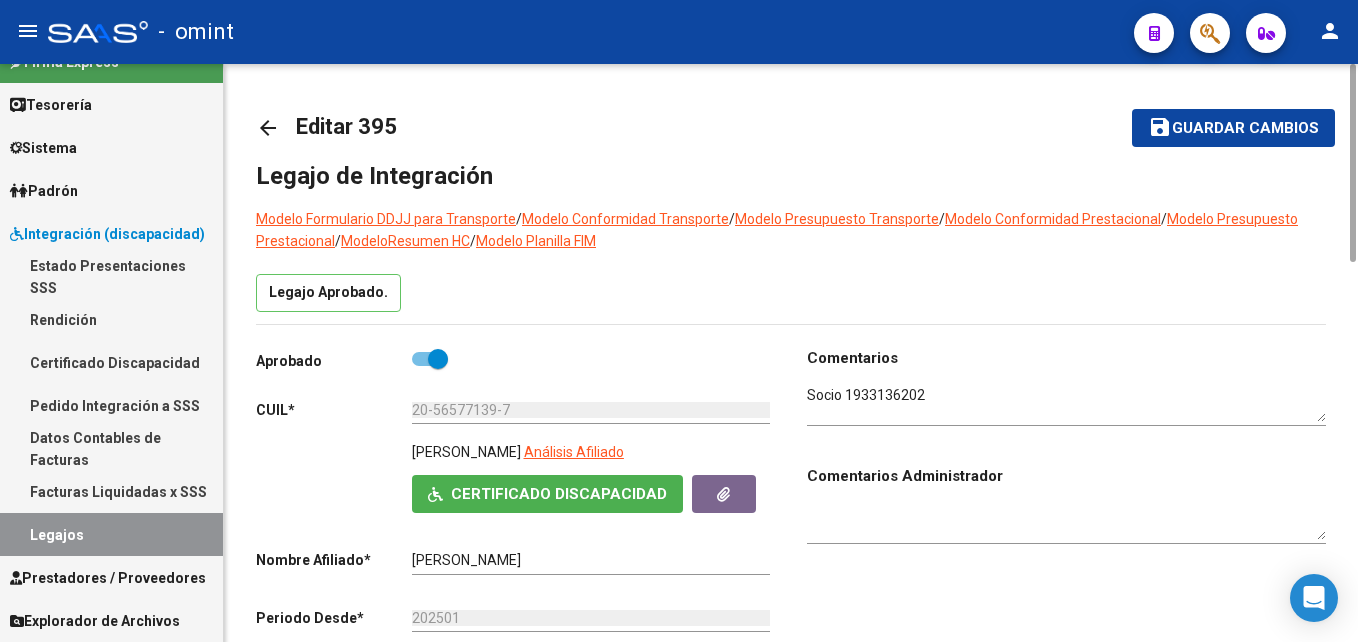 click at bounding box center (1066, 404) 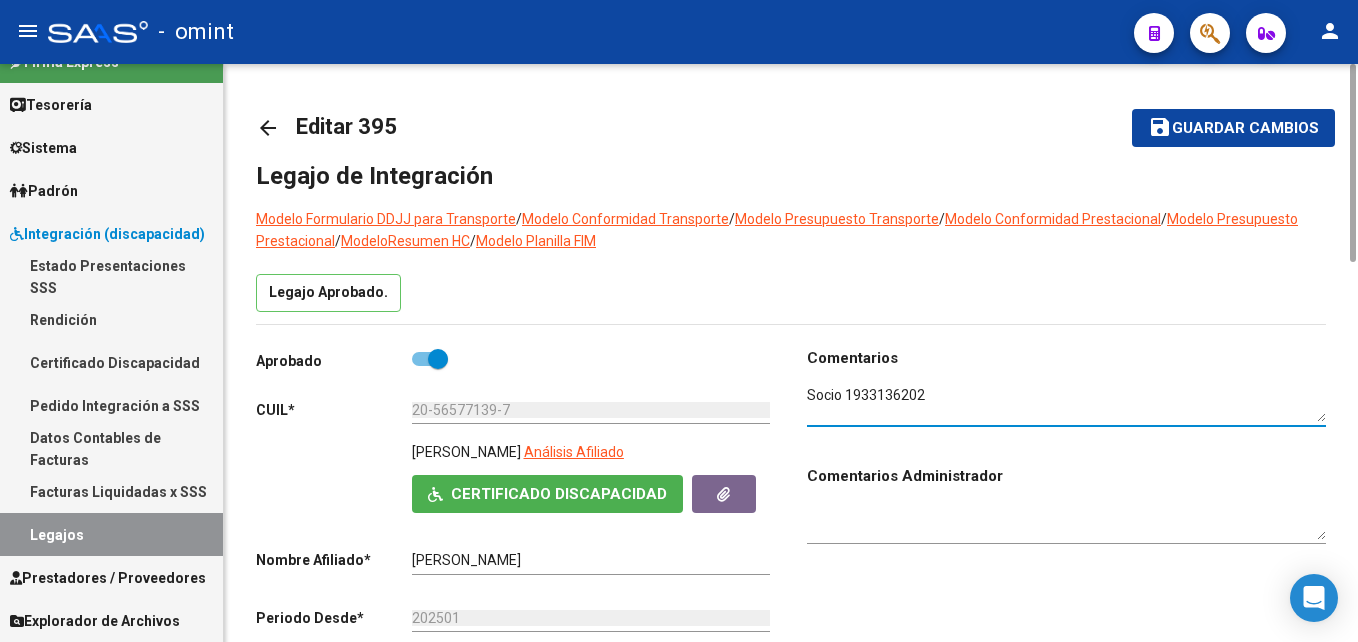 click at bounding box center [1066, 404] 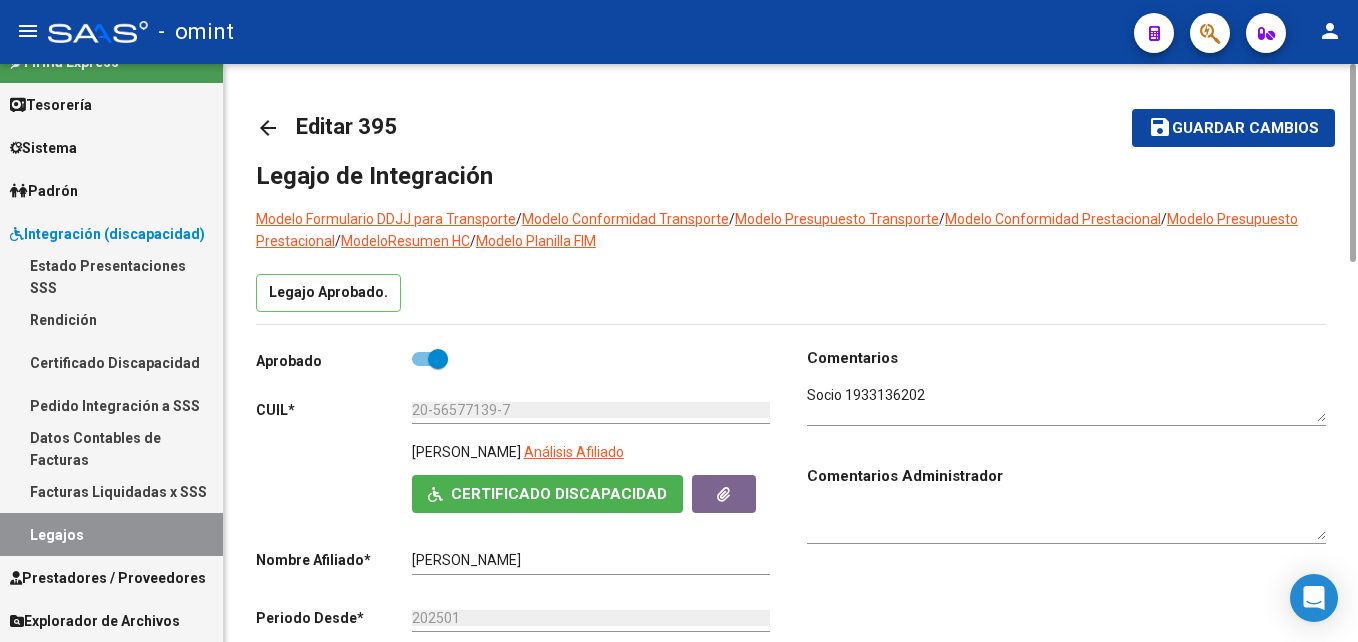 click on "arrow_back" 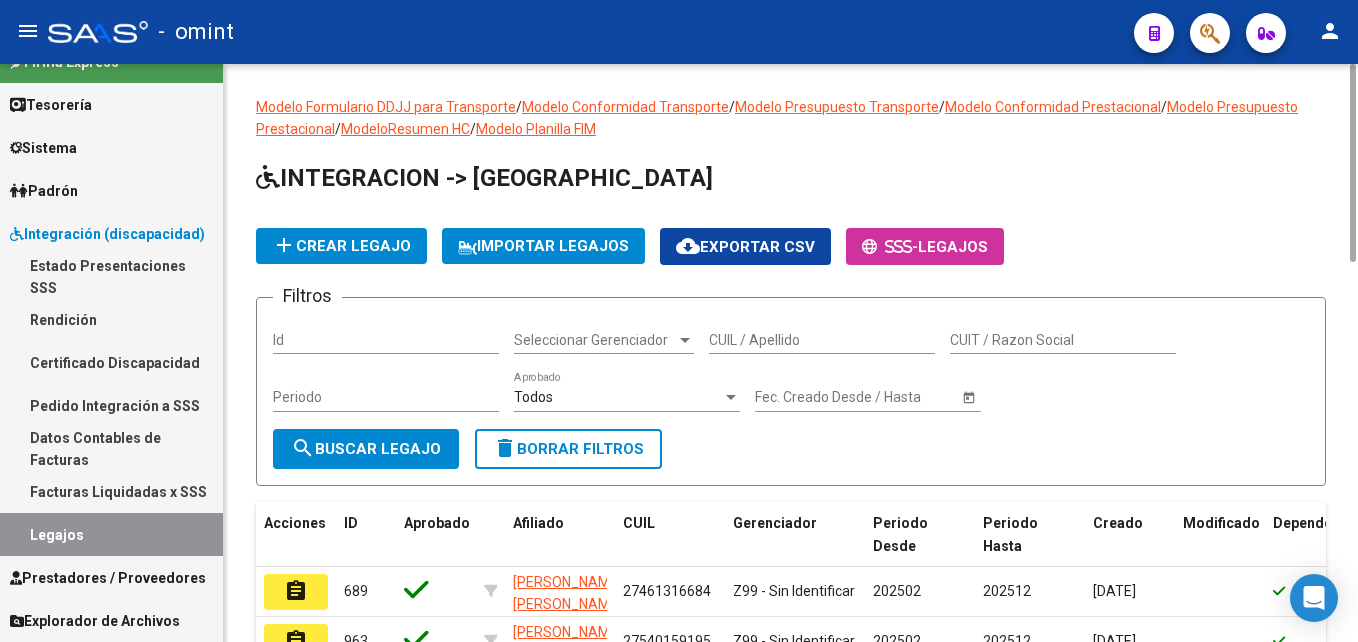 click on "CUIL / Apellido" at bounding box center [822, 340] 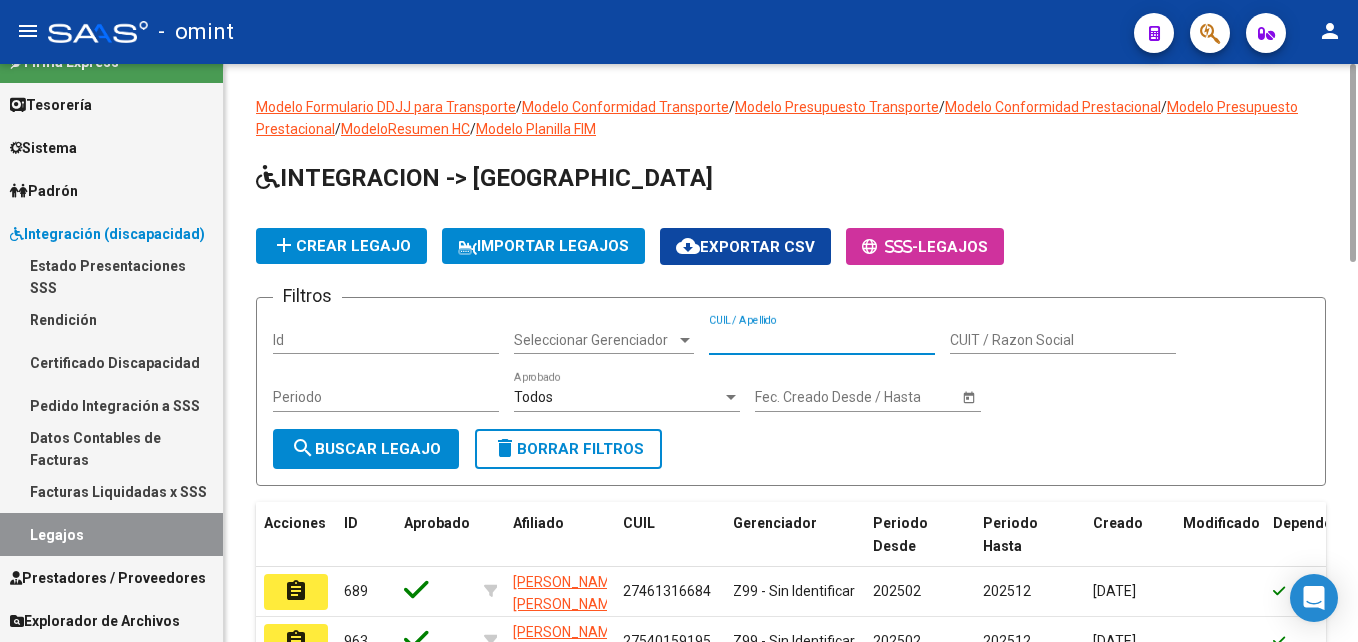 paste on "20-54955600-1" 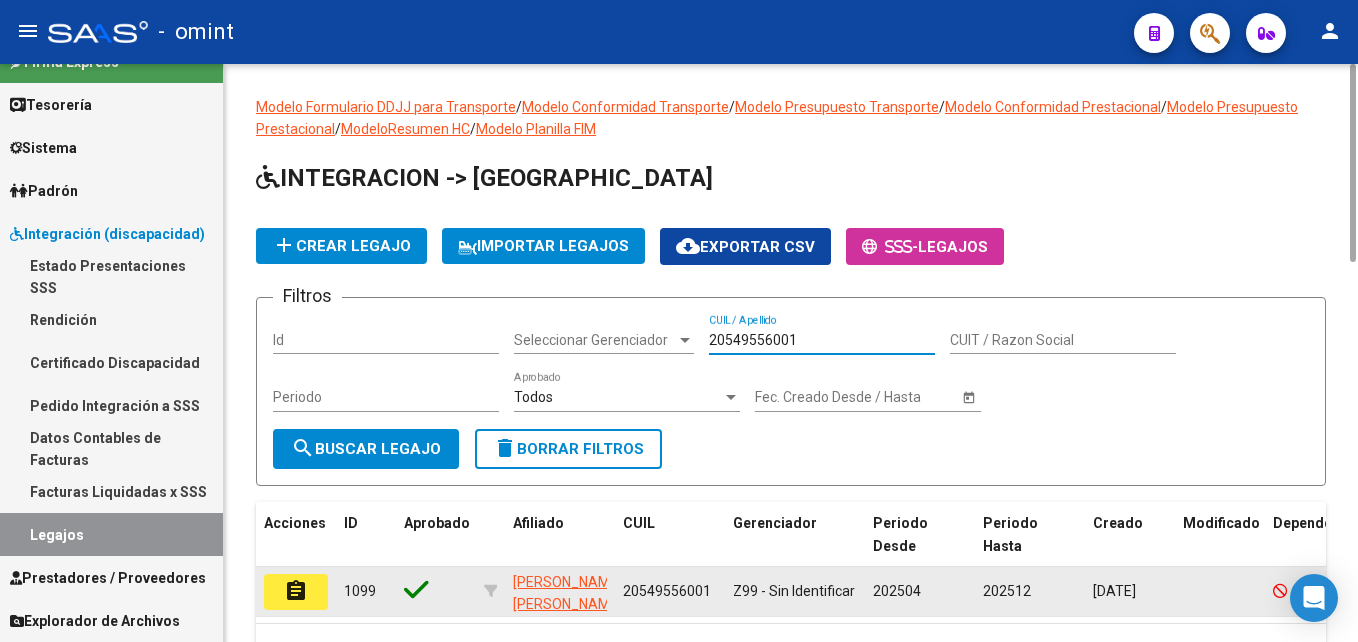 type on "20549556001" 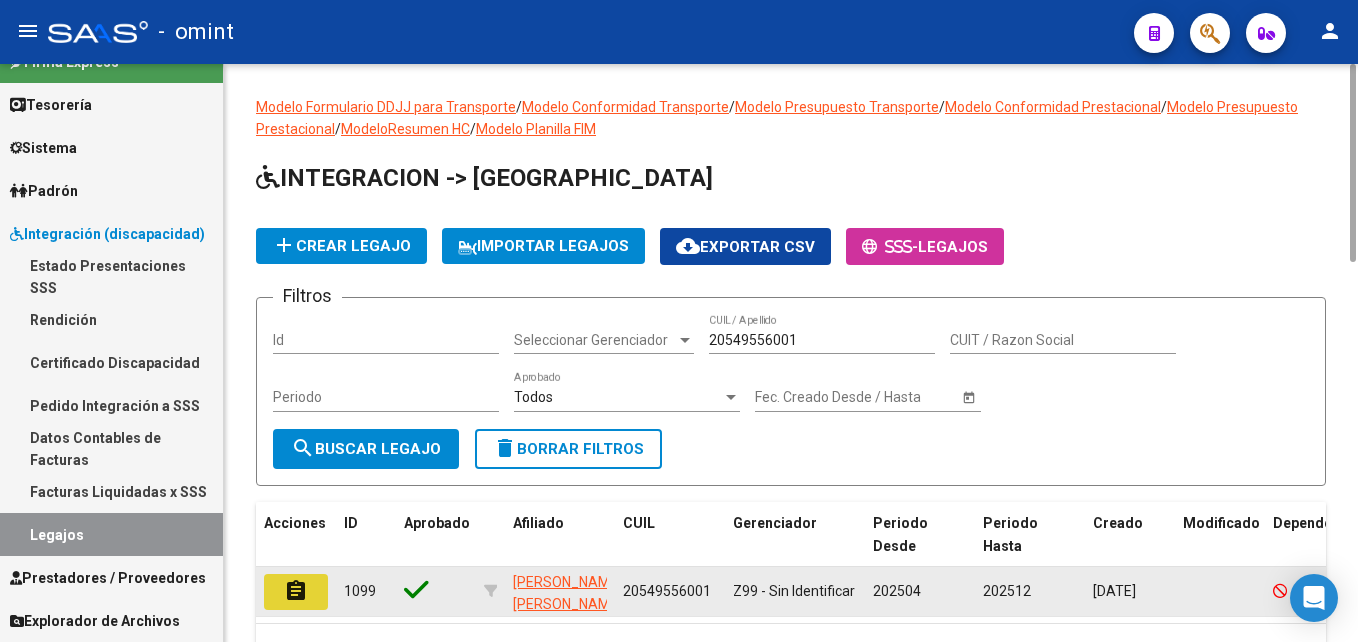 click on "assignment" 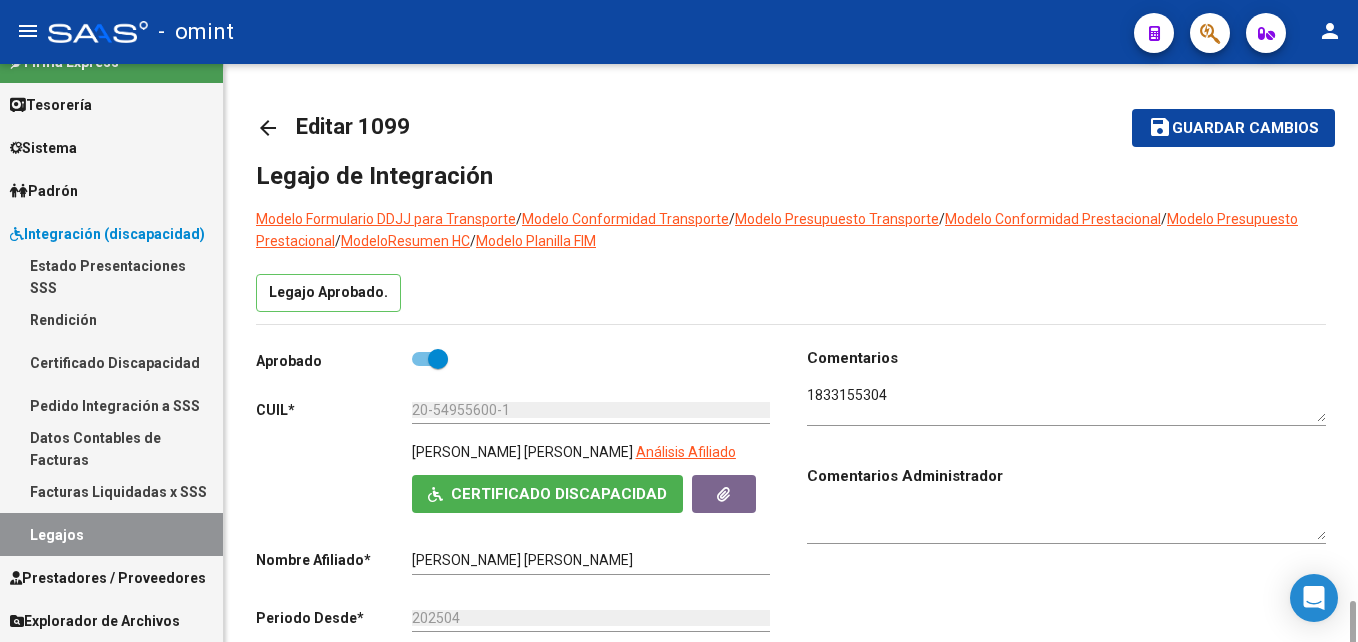 scroll, scrollTop: 600, scrollLeft: 0, axis: vertical 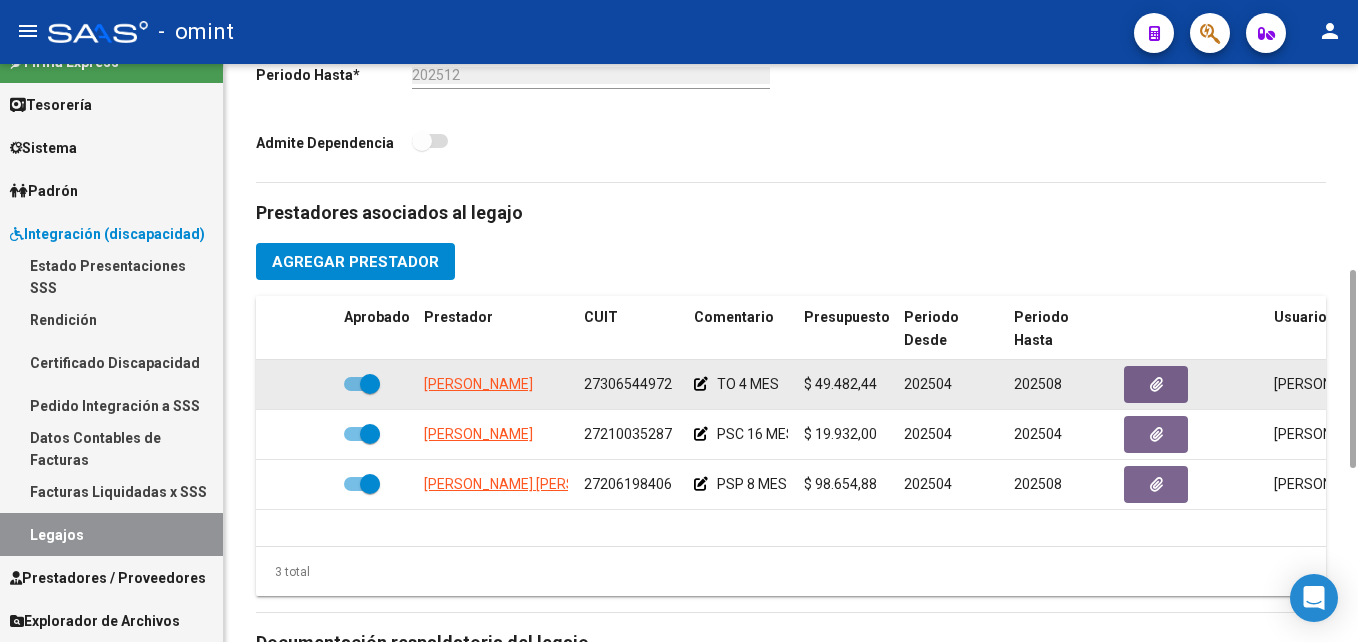 click on "27306544972" 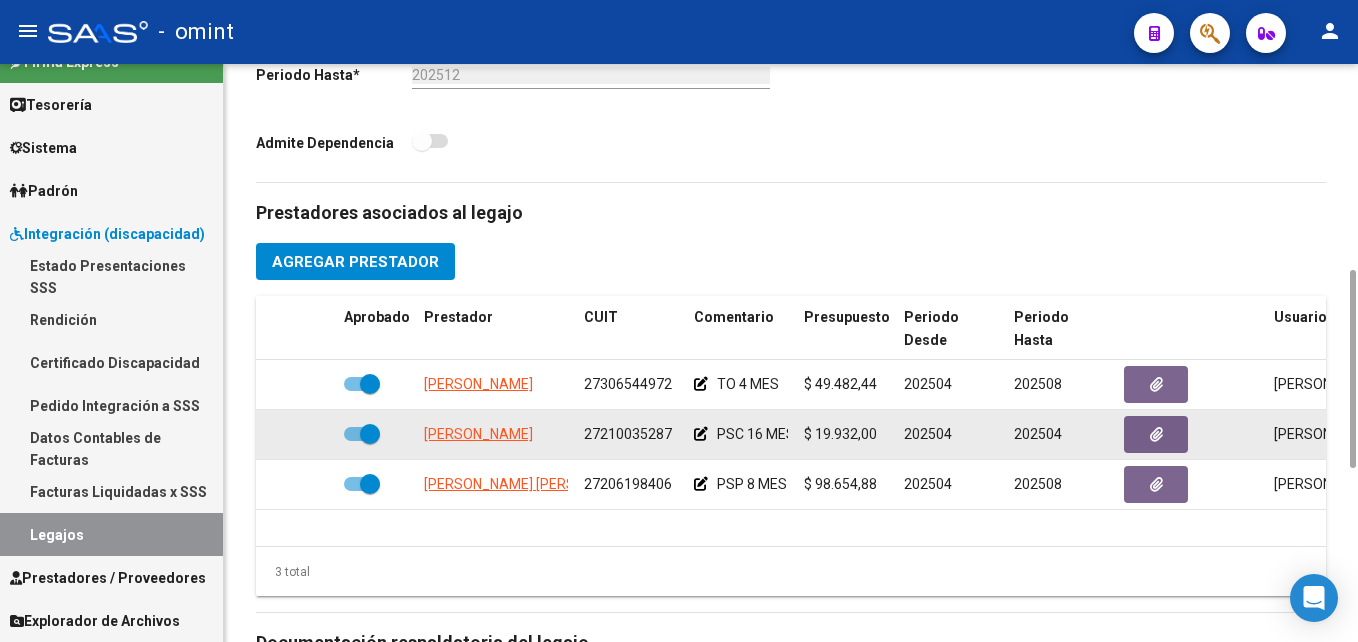 click on "27210035287" 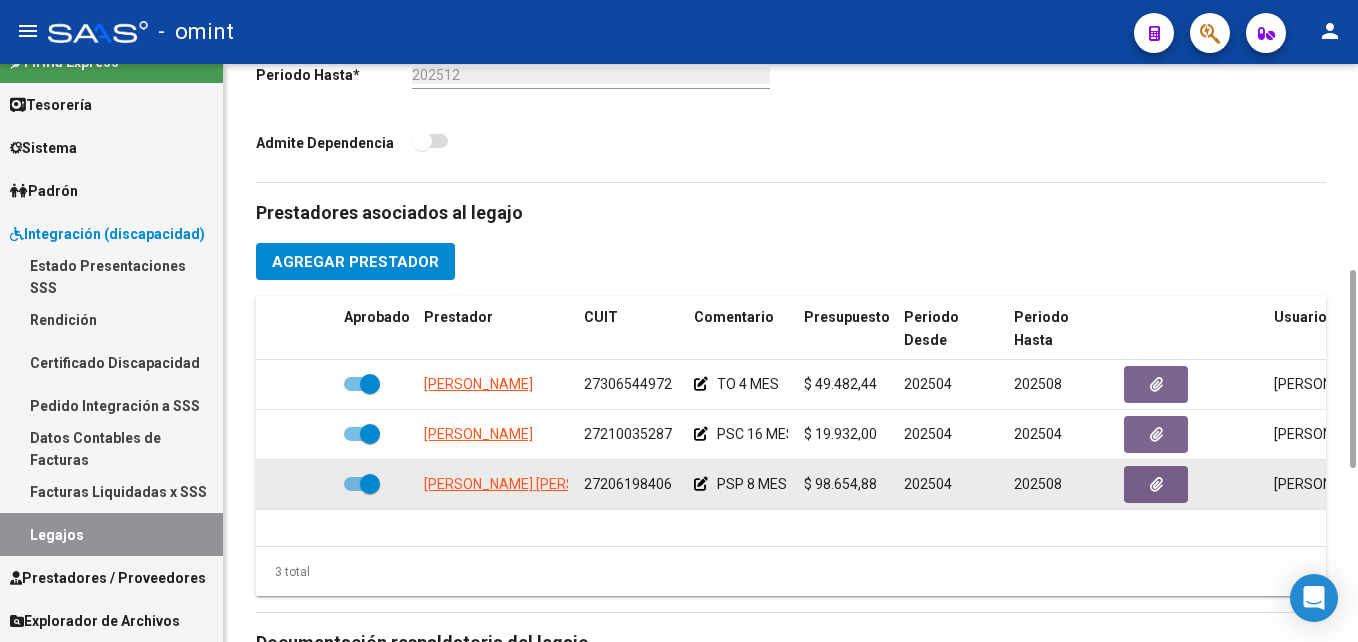 click on "27206198406" 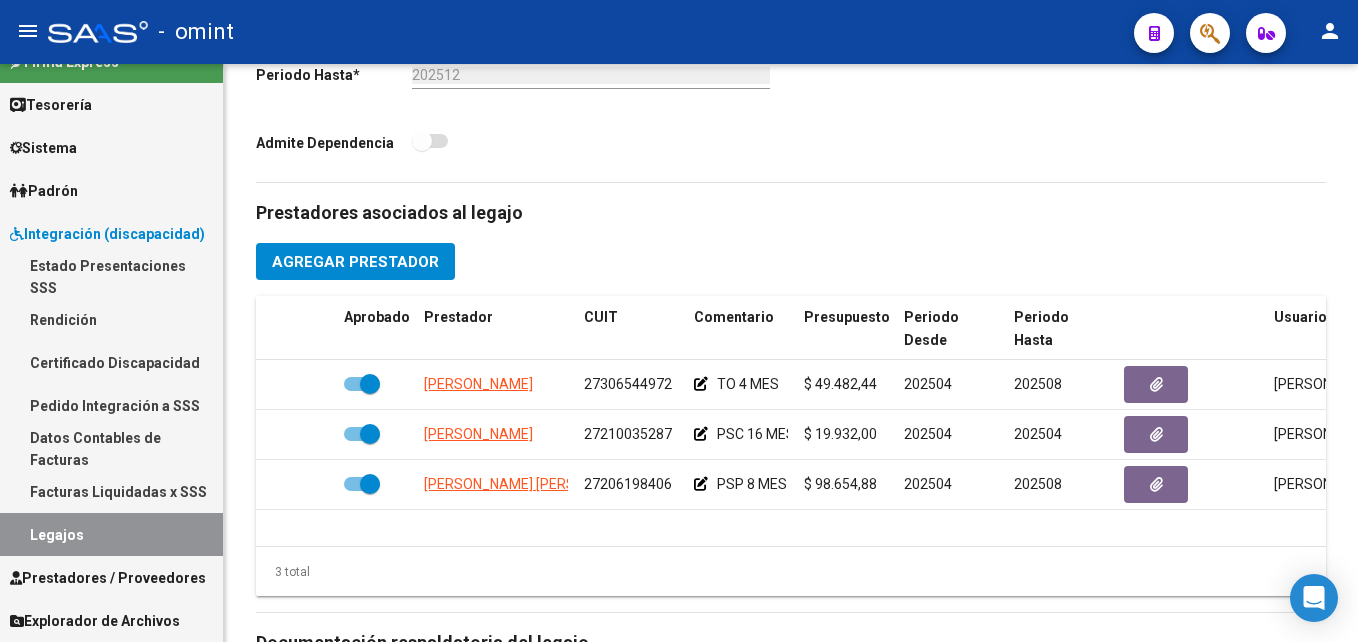scroll, scrollTop: 0, scrollLeft: 0, axis: both 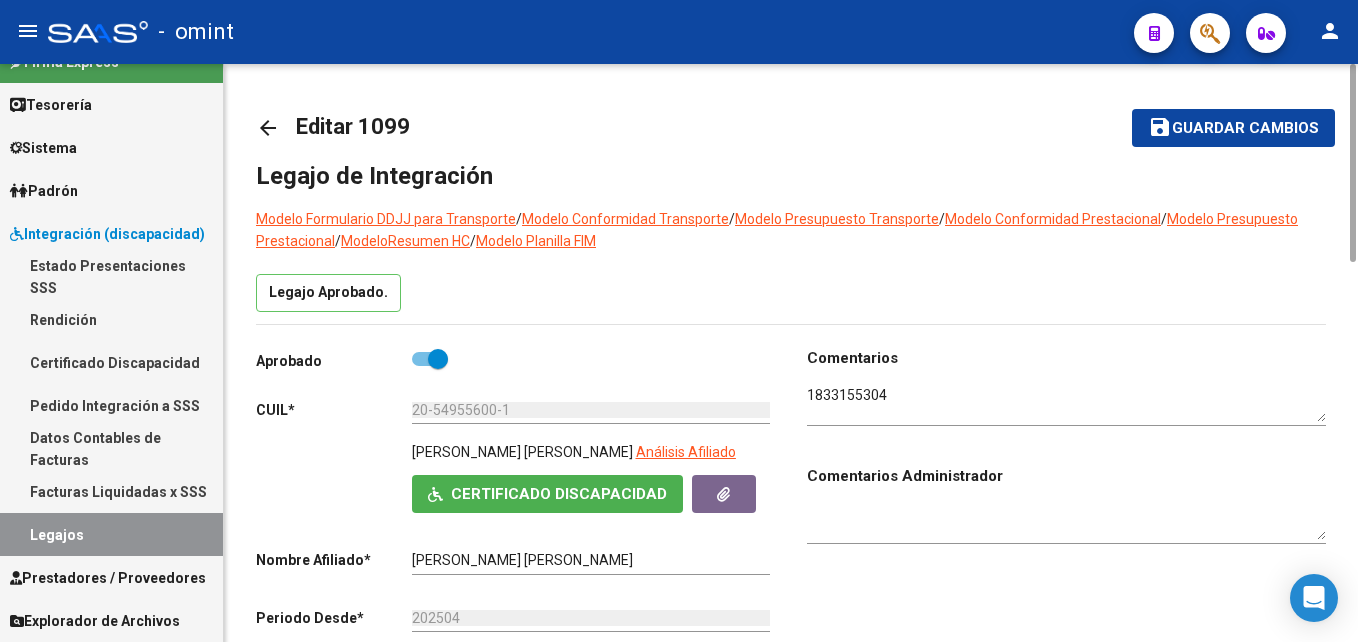drag, startPoint x: 416, startPoint y: 449, endPoint x: 516, endPoint y: 450, distance: 100.005 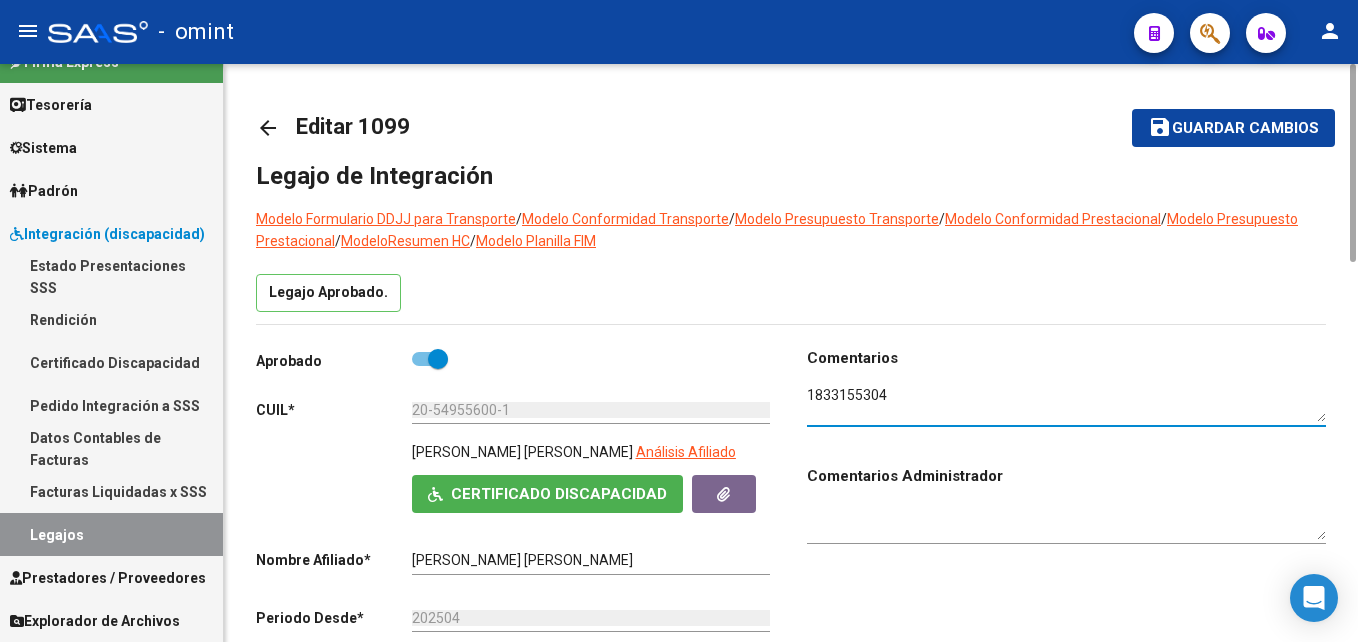 click at bounding box center (1066, 404) 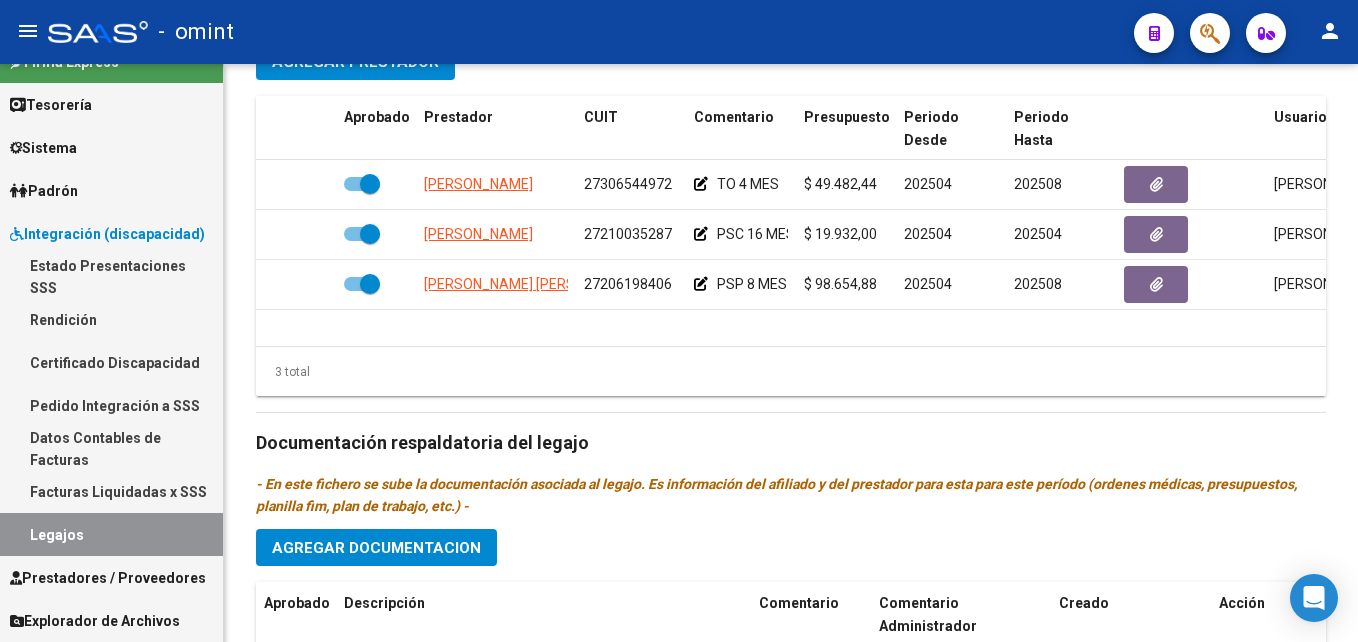 scroll, scrollTop: 1104, scrollLeft: 0, axis: vertical 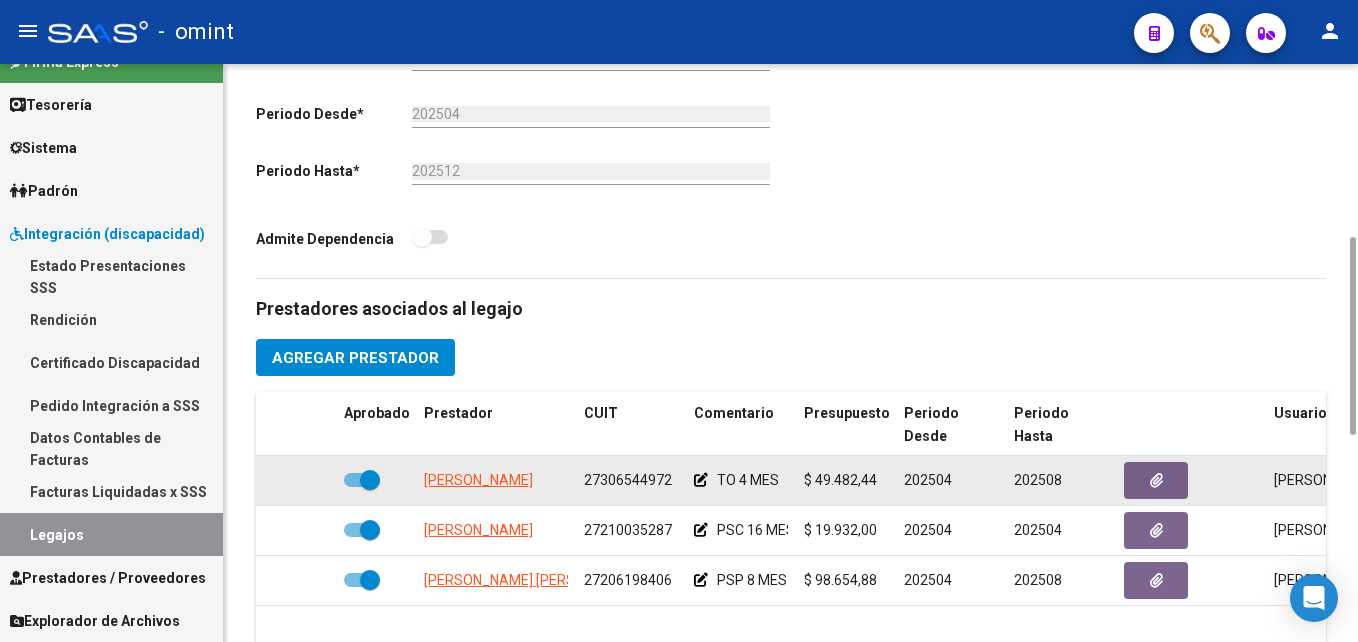 click on "27306544972" 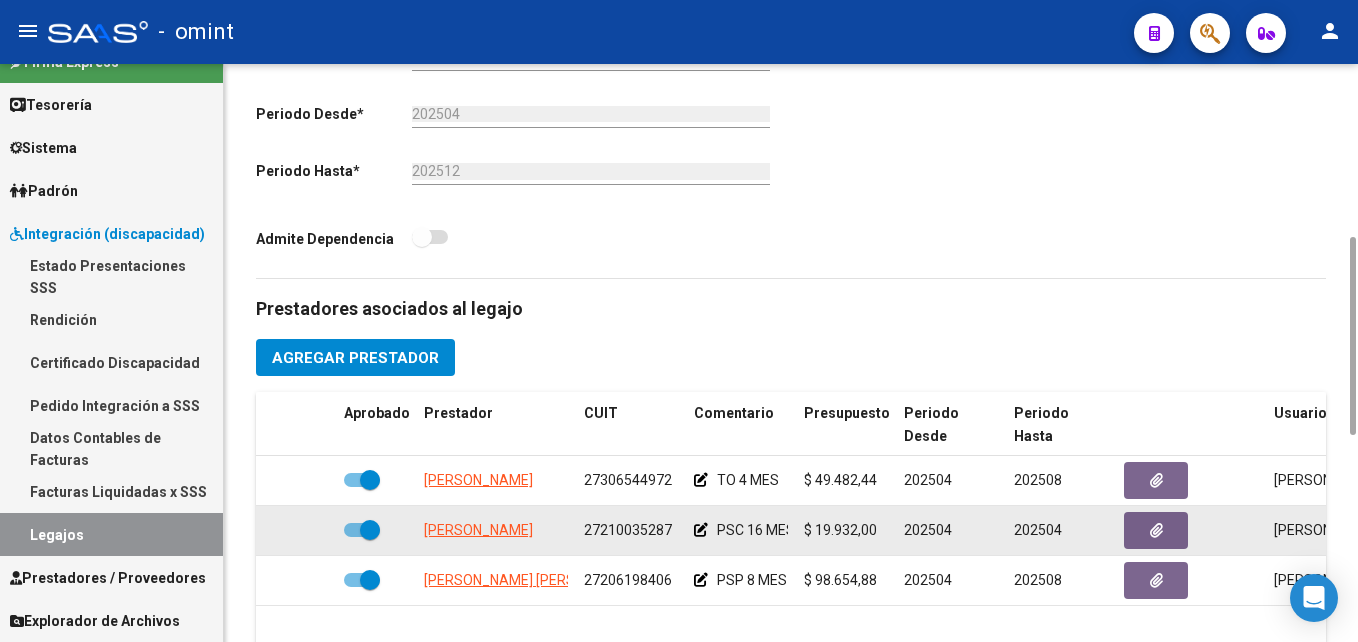click on "27210035287" 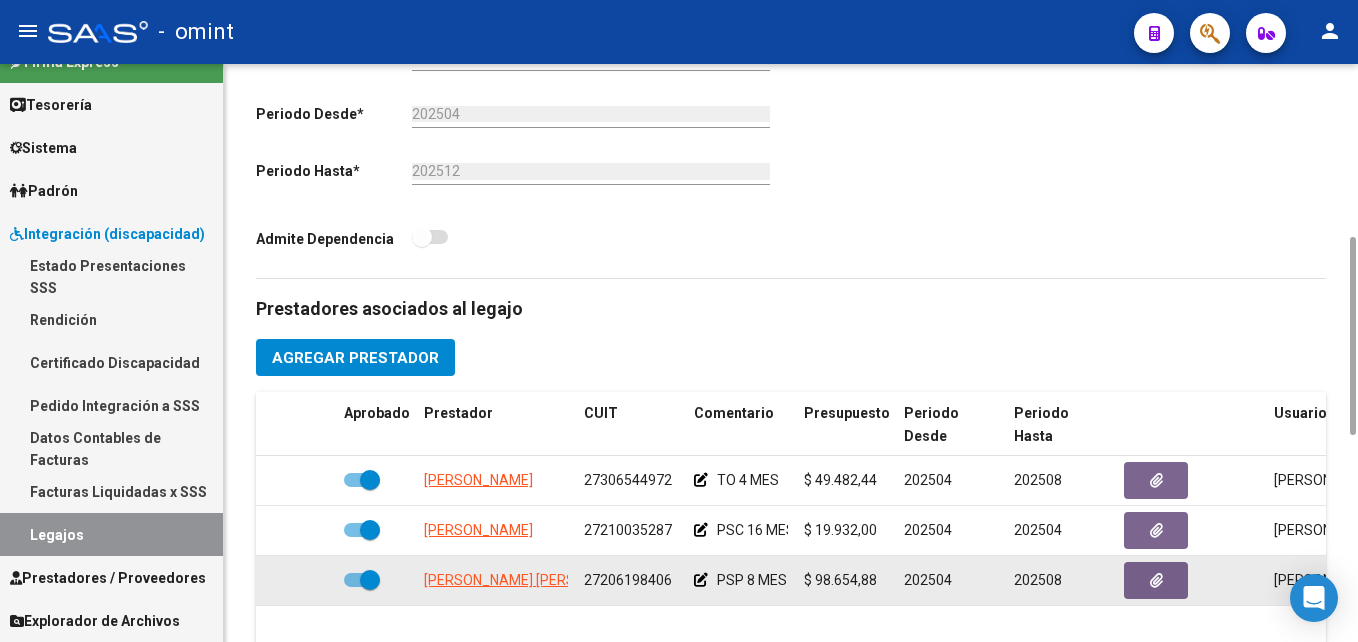 click on "27206198406" 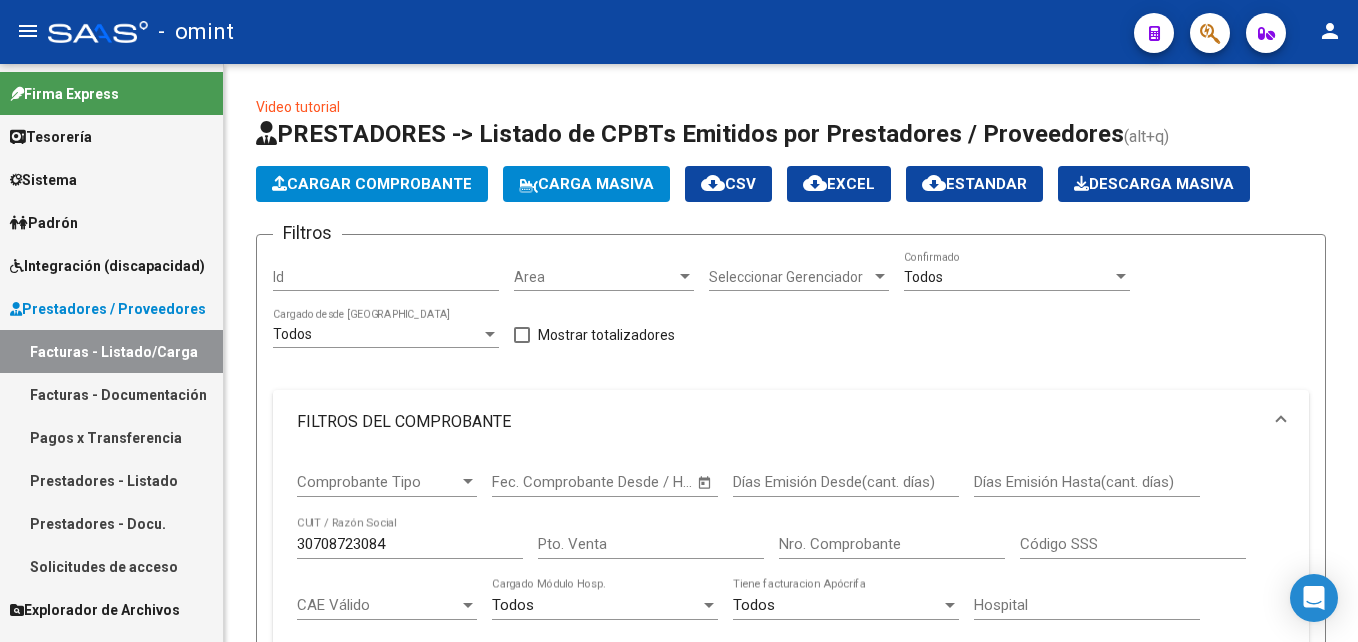 scroll, scrollTop: 0, scrollLeft: 0, axis: both 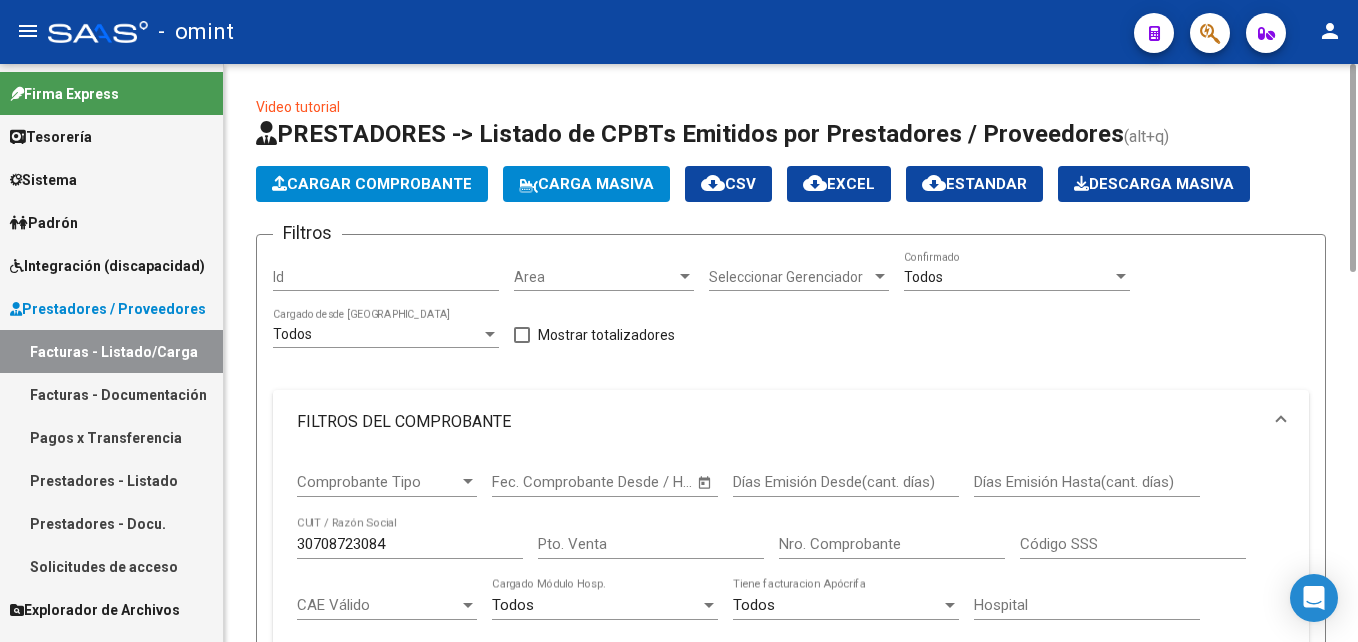 click on "30708723084" at bounding box center (410, 544) 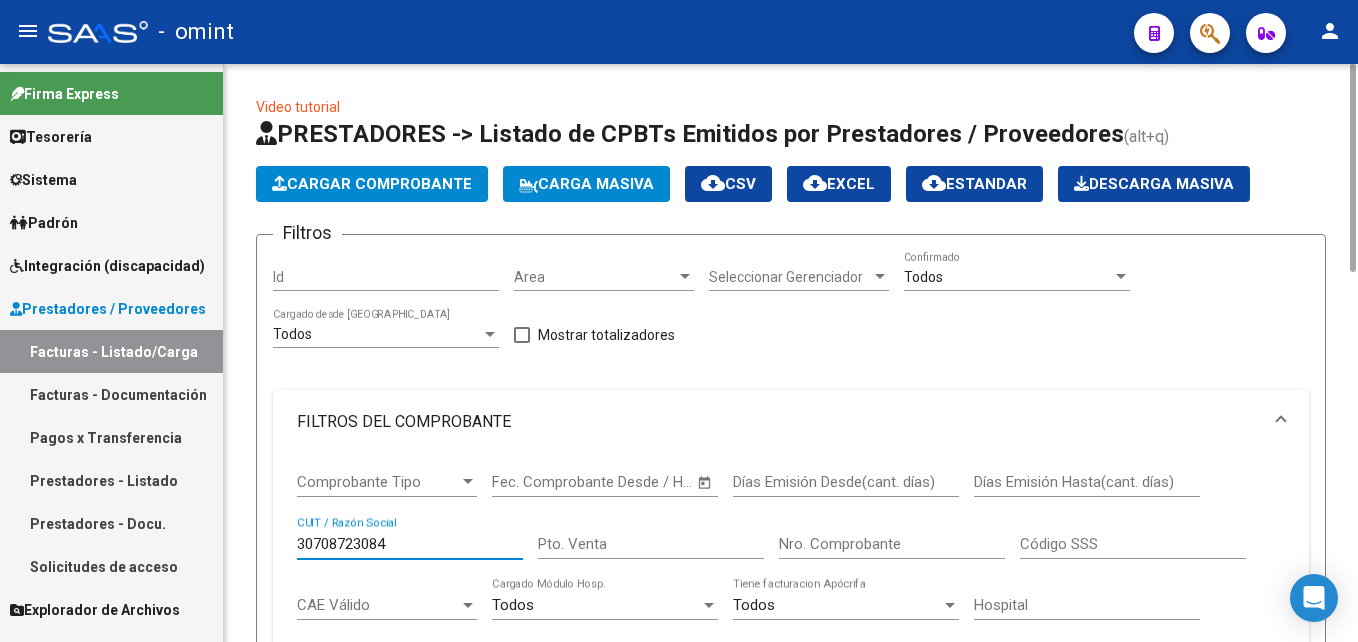 click on "30708723084" at bounding box center [410, 544] 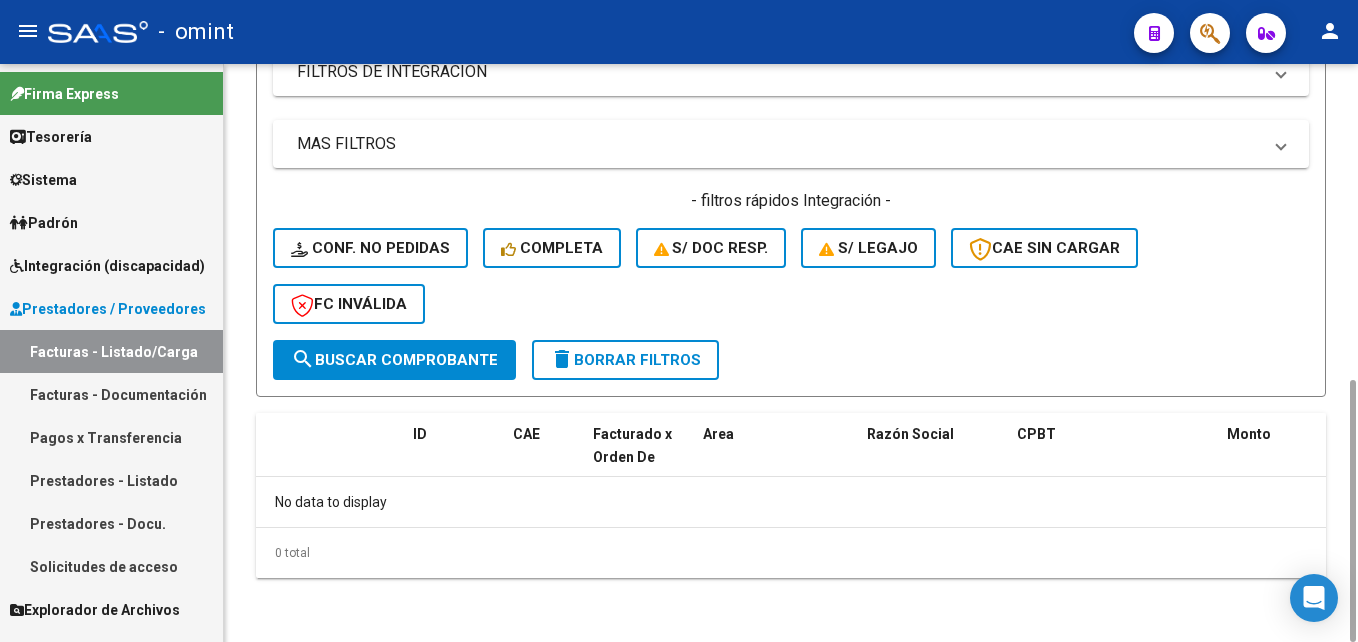 scroll, scrollTop: 293, scrollLeft: 0, axis: vertical 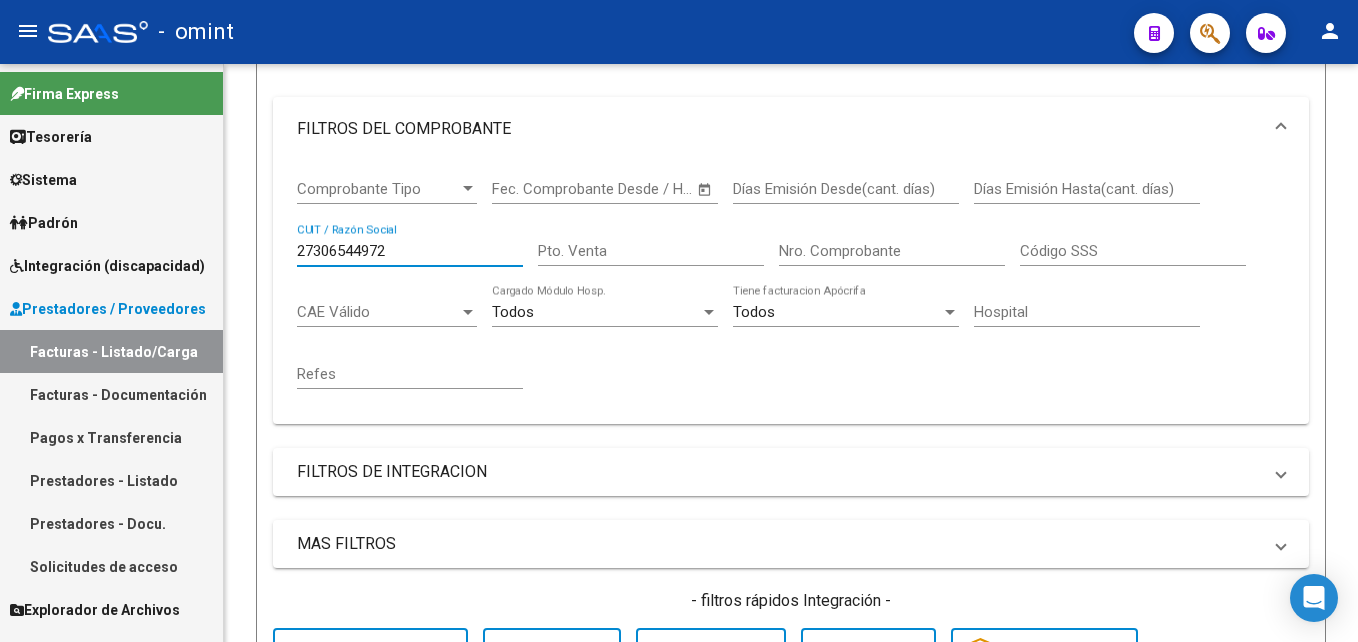 drag, startPoint x: 384, startPoint y: 247, endPoint x: 160, endPoint y: 244, distance: 224.0201 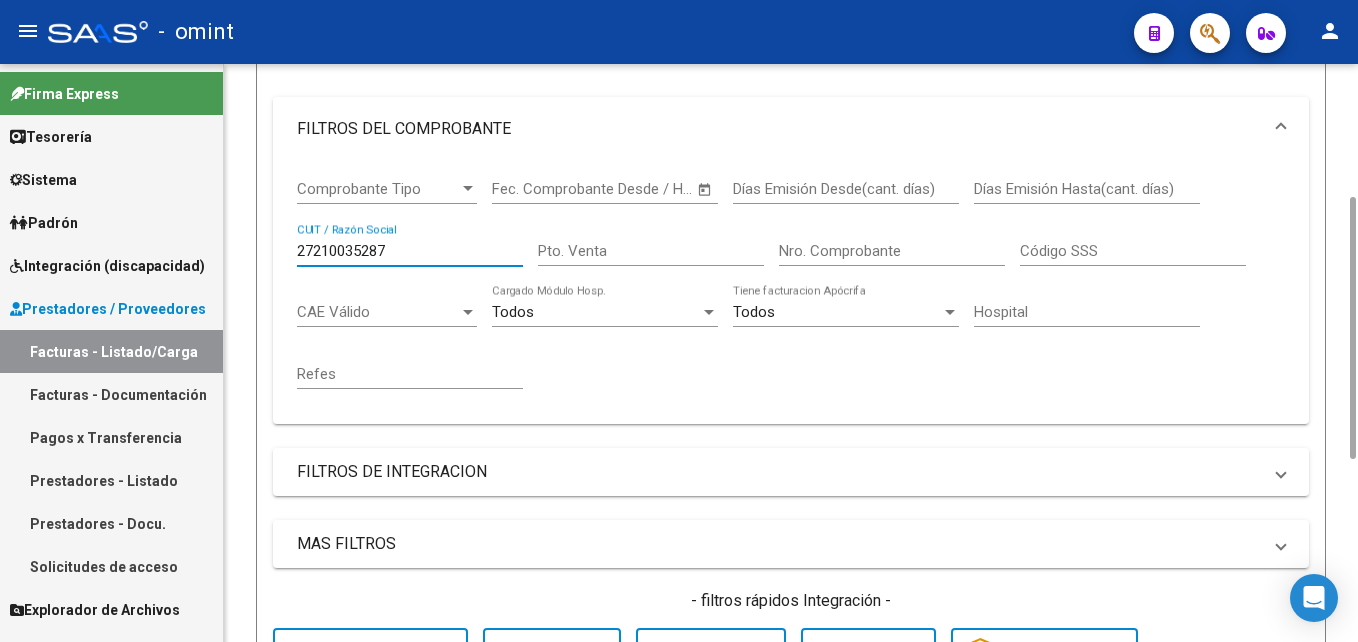 scroll, scrollTop: 693, scrollLeft: 0, axis: vertical 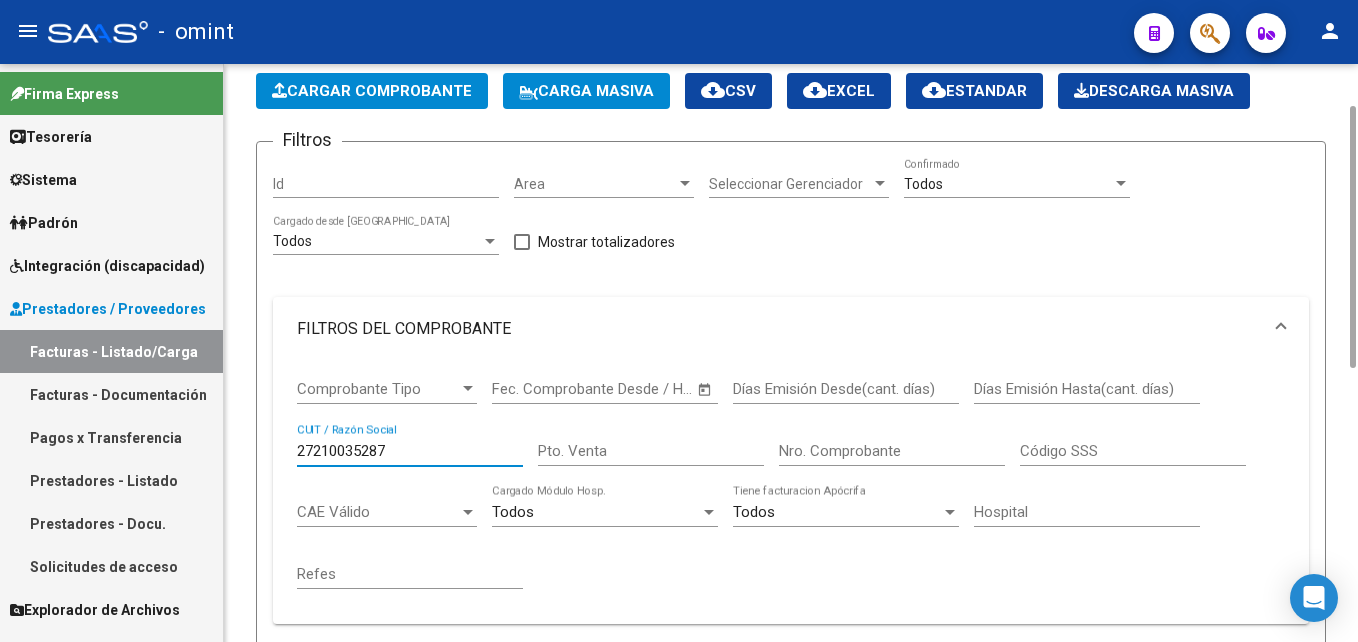 drag, startPoint x: 404, startPoint y: 455, endPoint x: -4, endPoint y: 454, distance: 408.00122 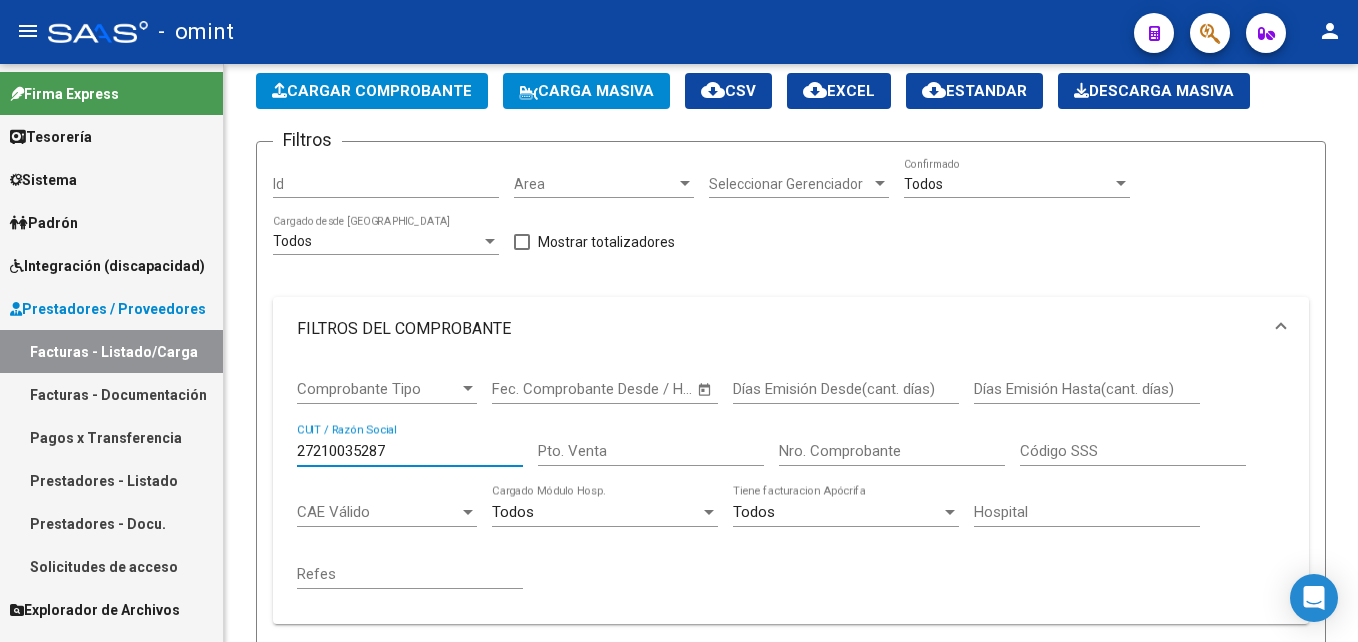 paste on "06198406" 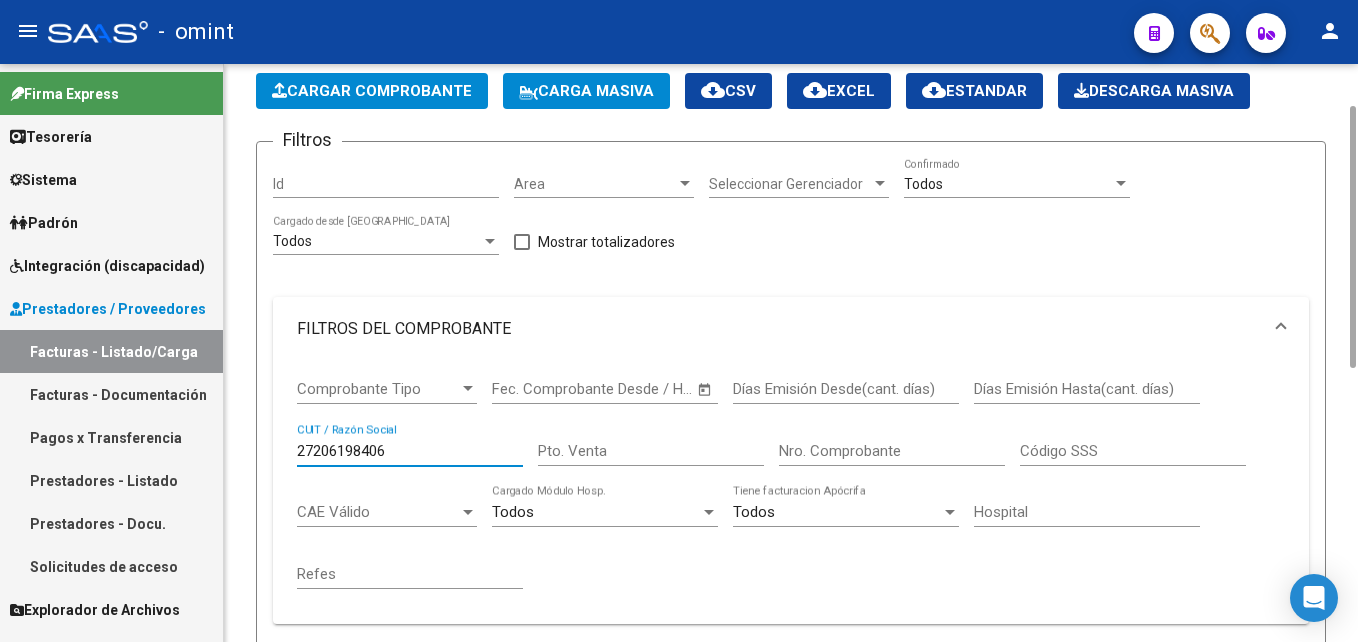 scroll, scrollTop: 693, scrollLeft: 0, axis: vertical 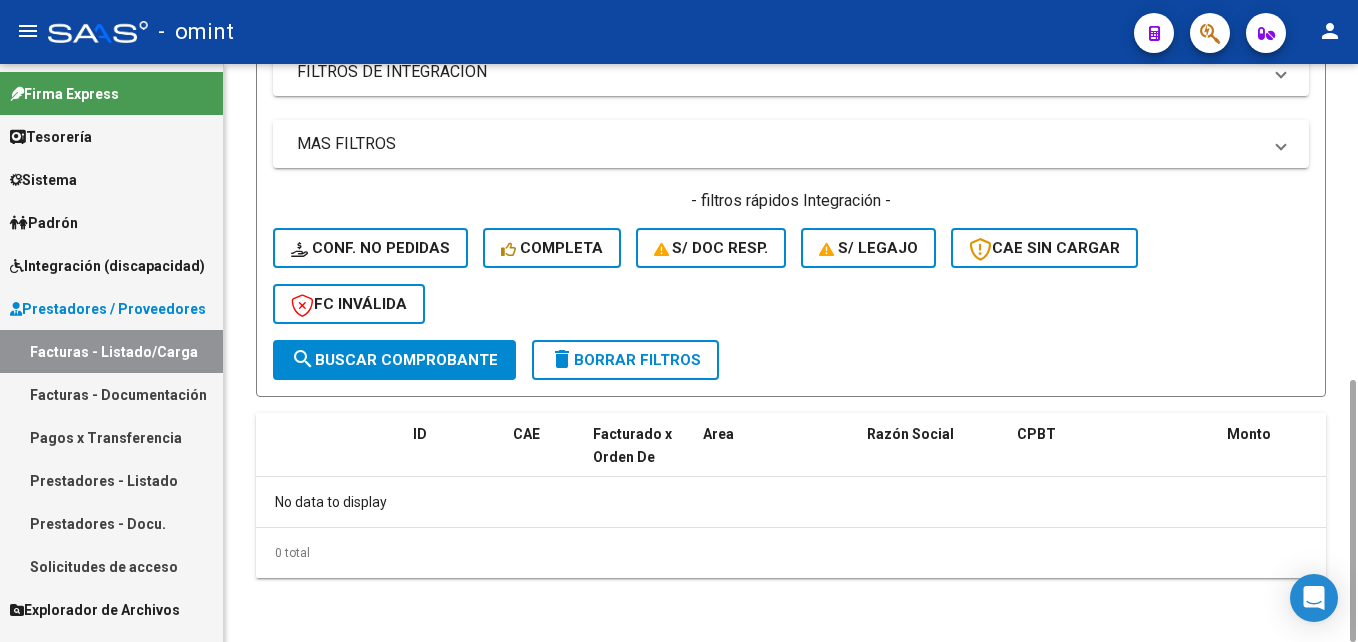 type on "27206198406" 